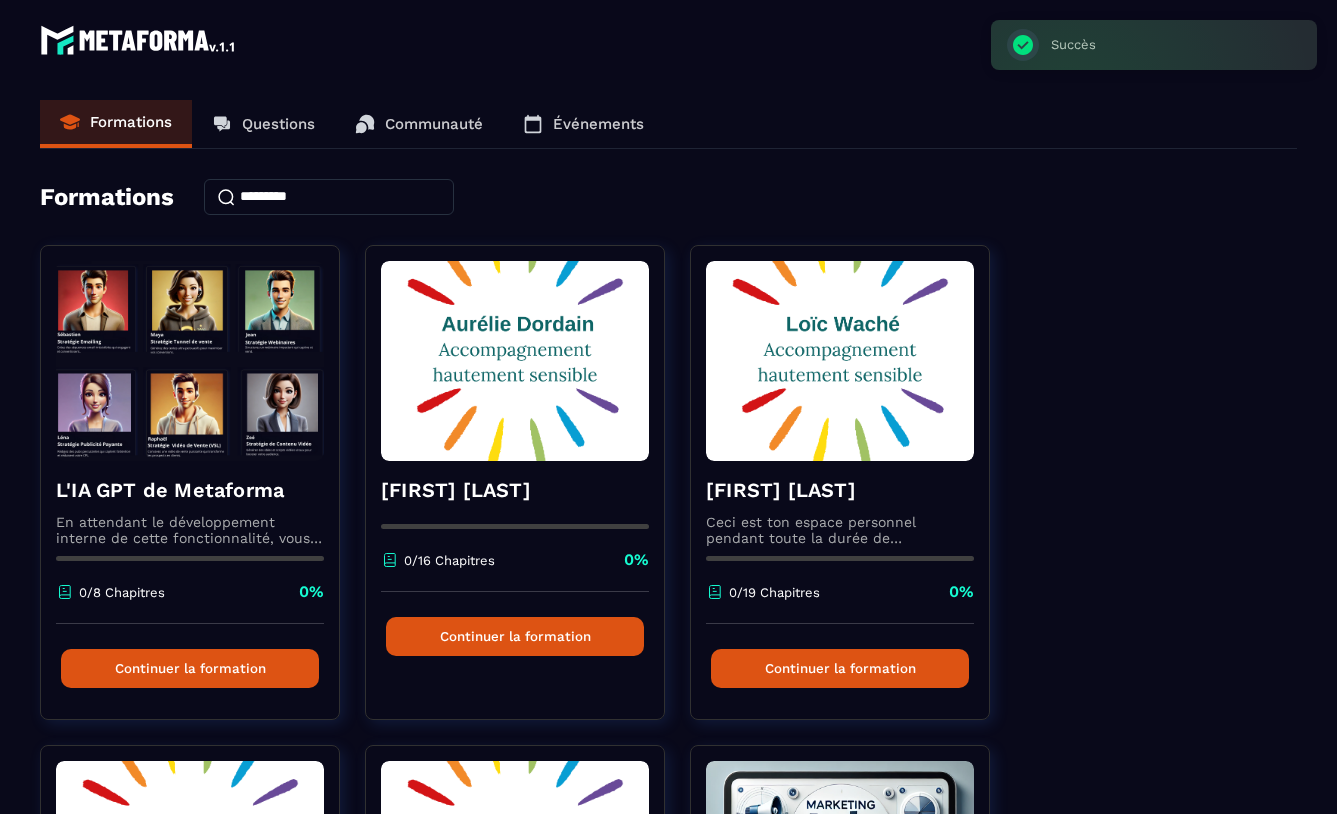 scroll, scrollTop: 0, scrollLeft: 0, axis: both 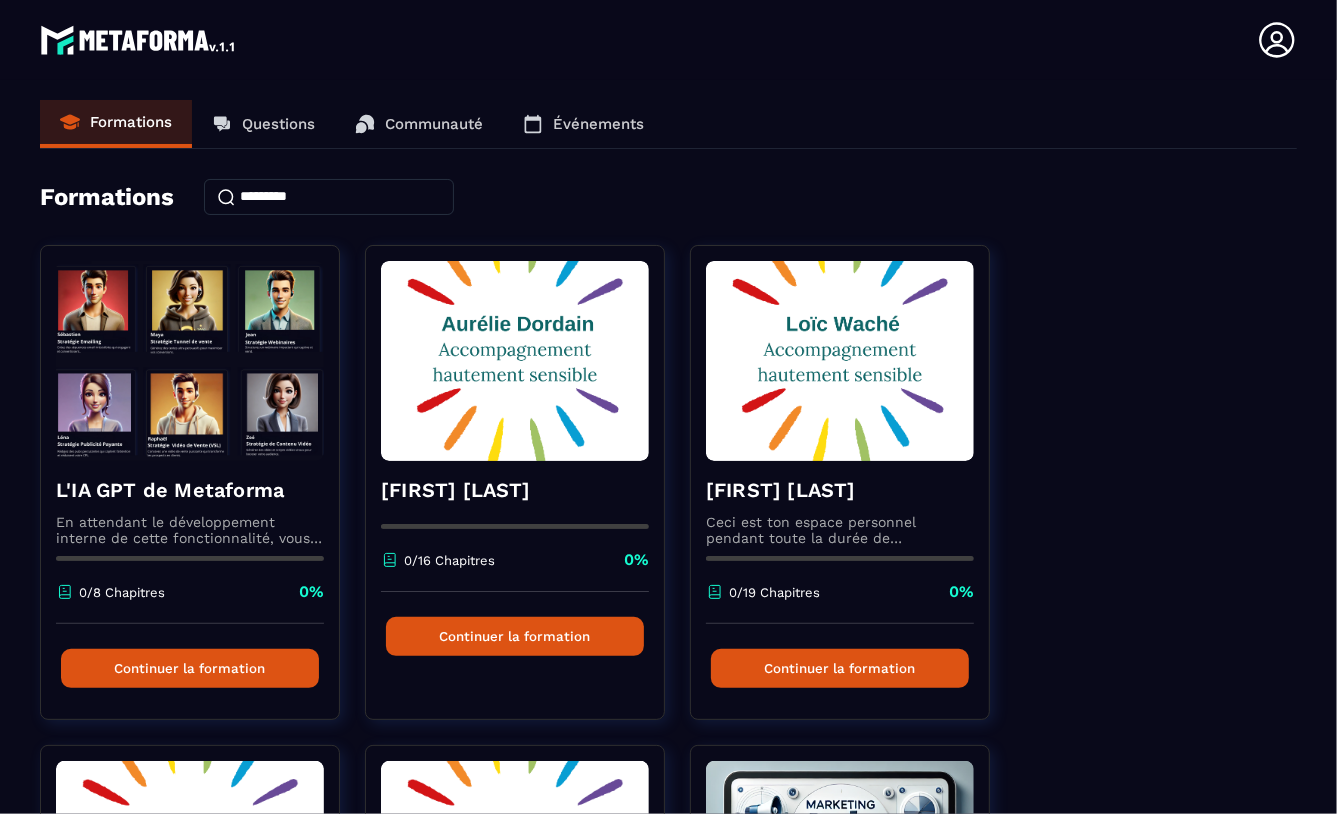 drag, startPoint x: 1270, startPoint y: 33, endPoint x: 1208, endPoint y: 38, distance: 62.201286 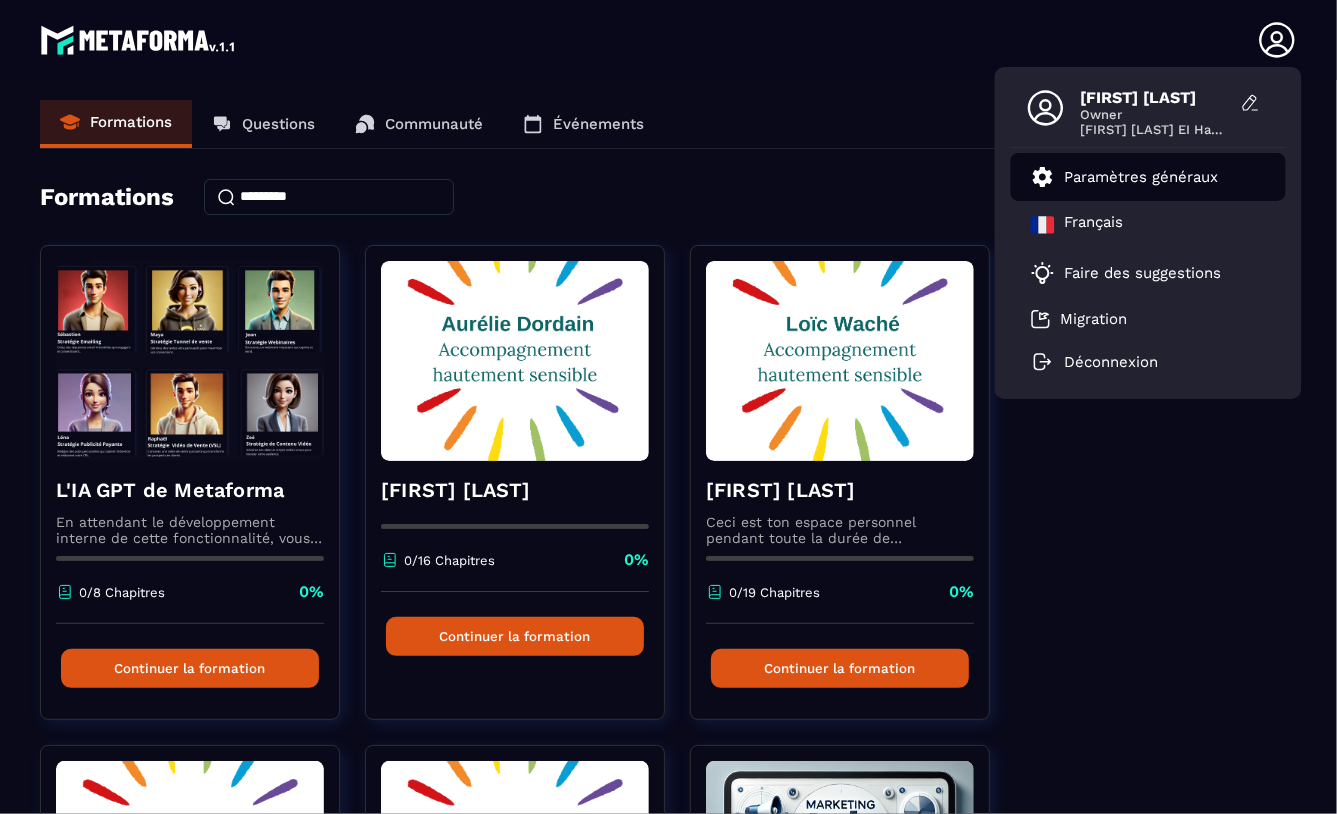 click on "Paramètres généraux" at bounding box center (1142, 177) 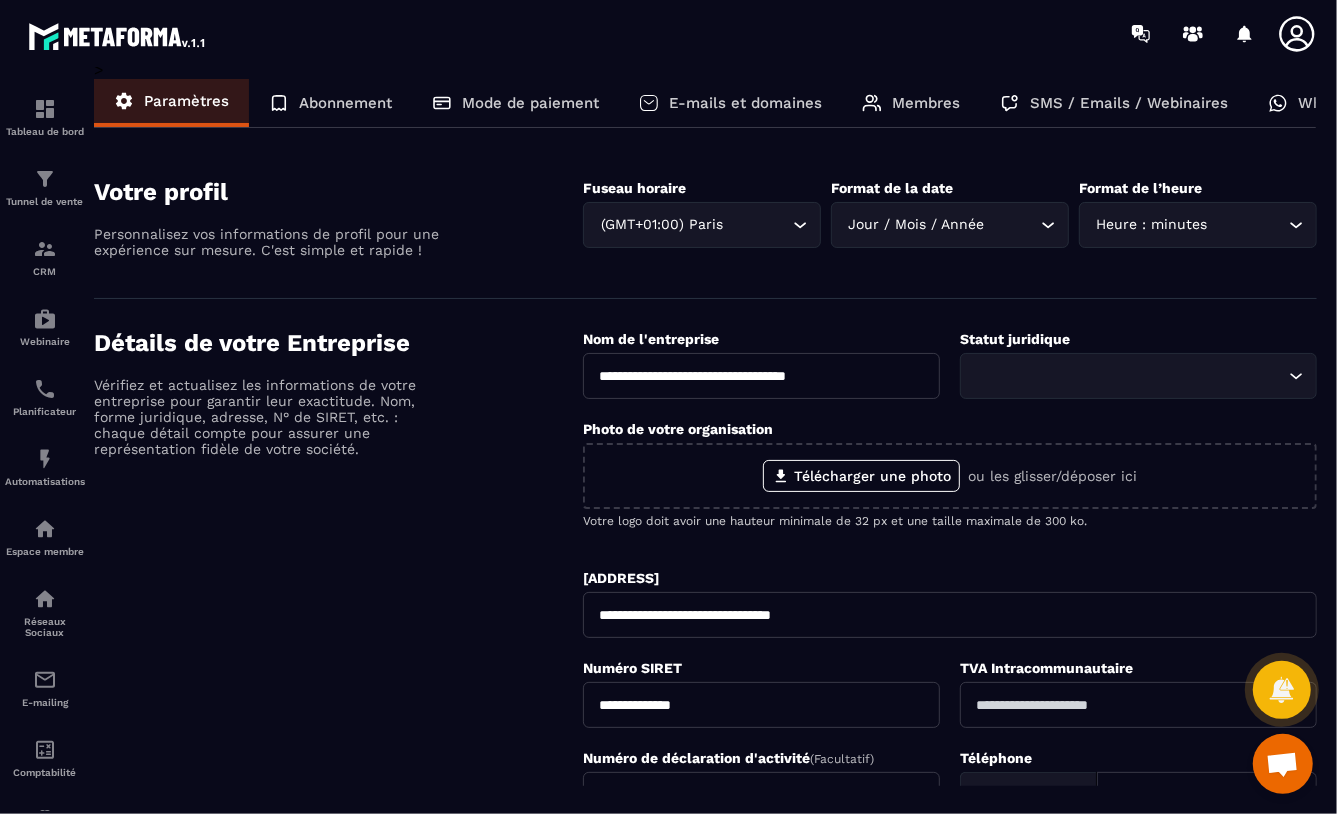 scroll, scrollTop: 7, scrollLeft: 0, axis: vertical 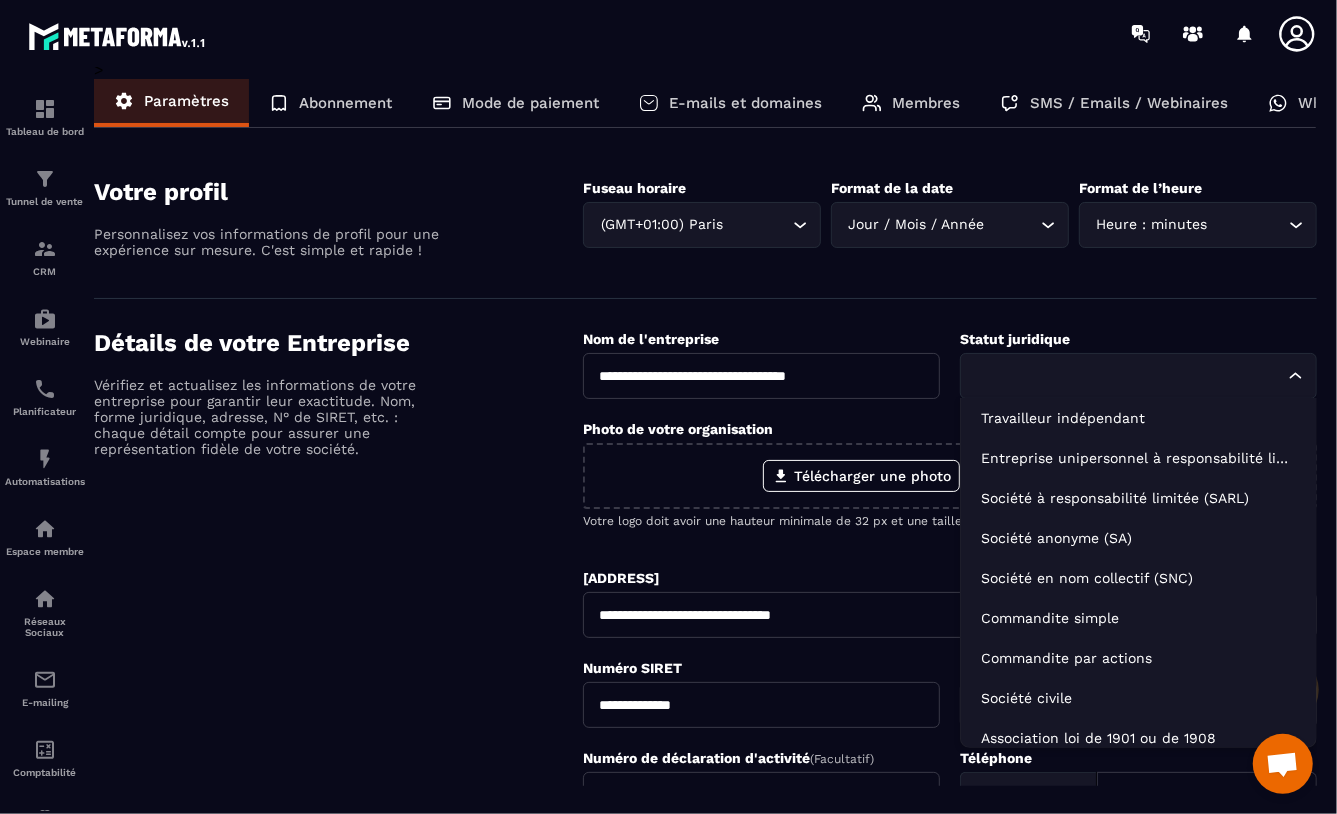 click 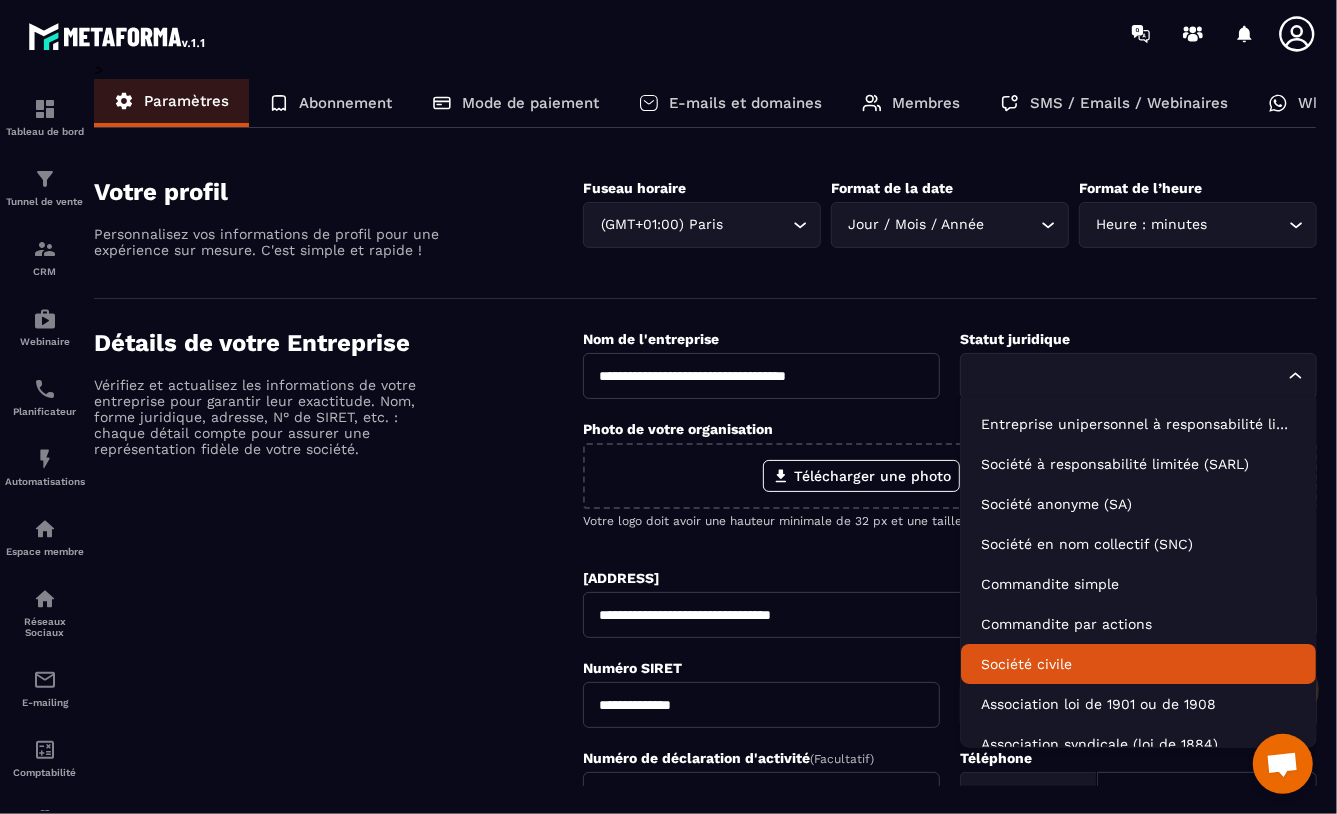 scroll, scrollTop: 0, scrollLeft: 0, axis: both 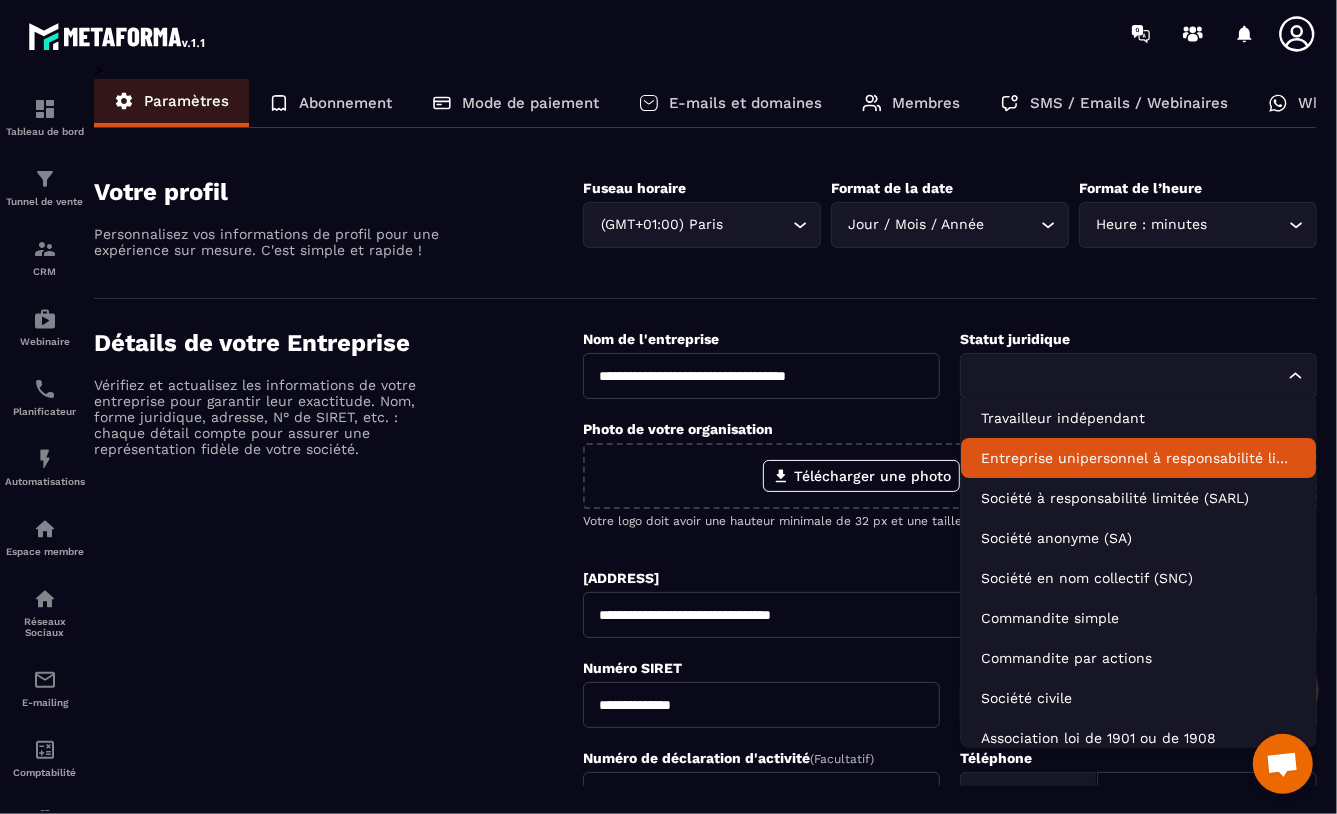 click on "Entreprise unipersonnel à responsabilité limitée (EURL)" 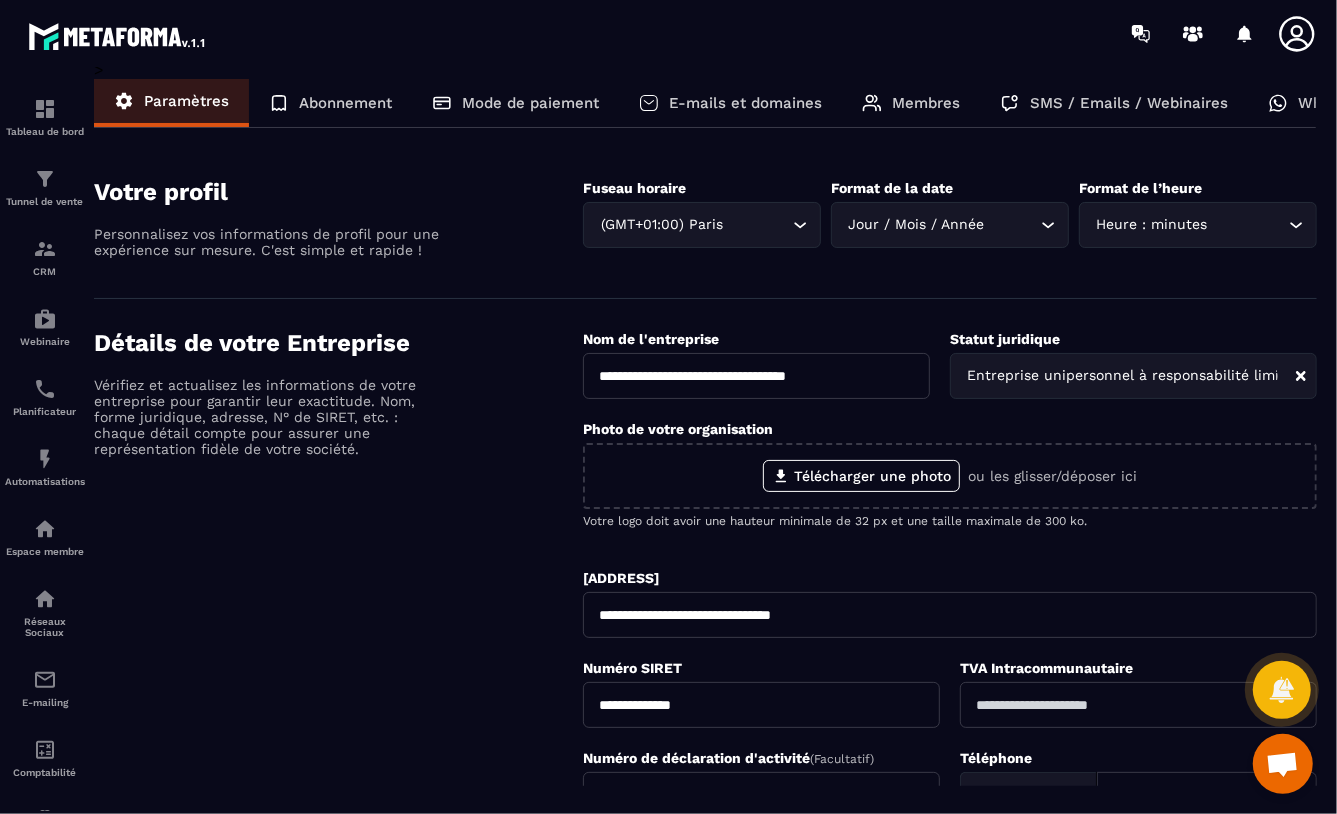 click 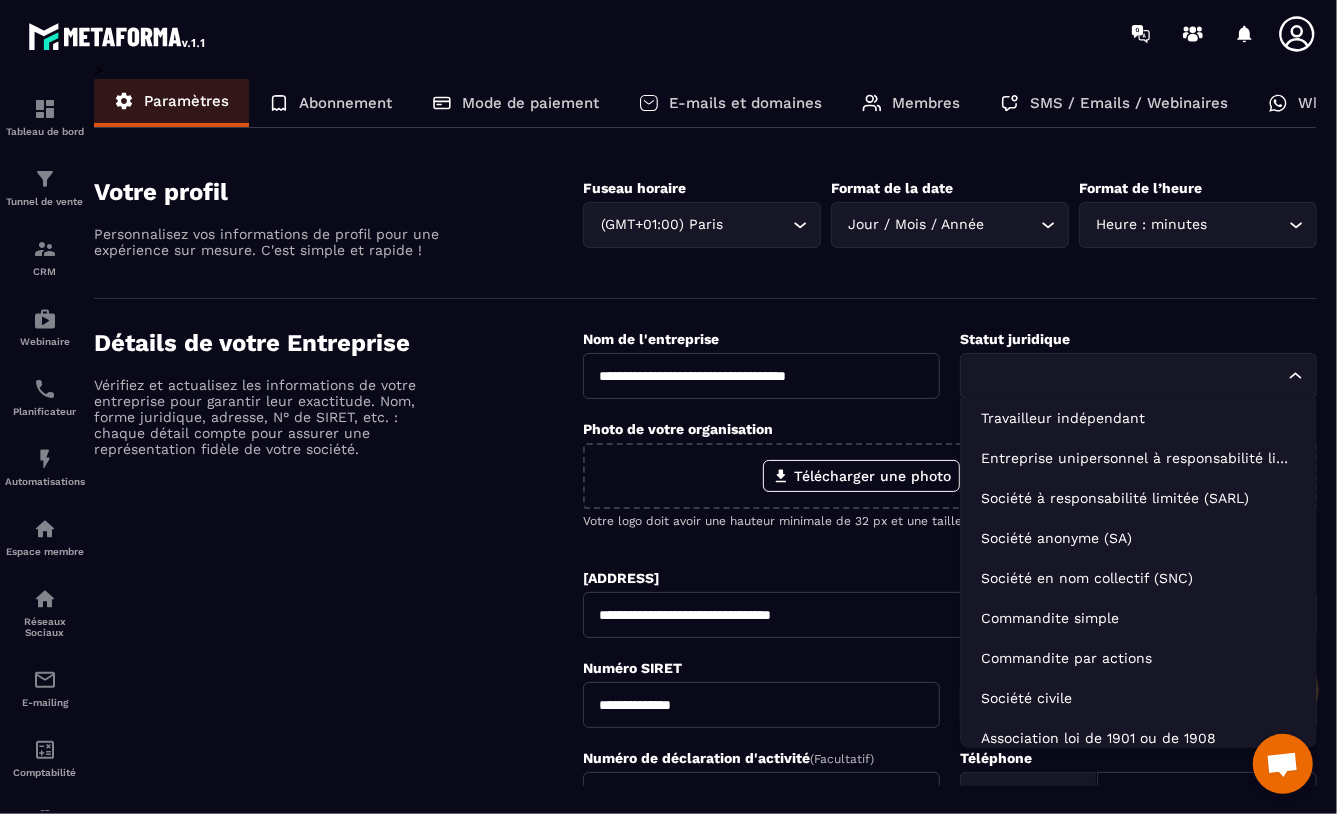 click 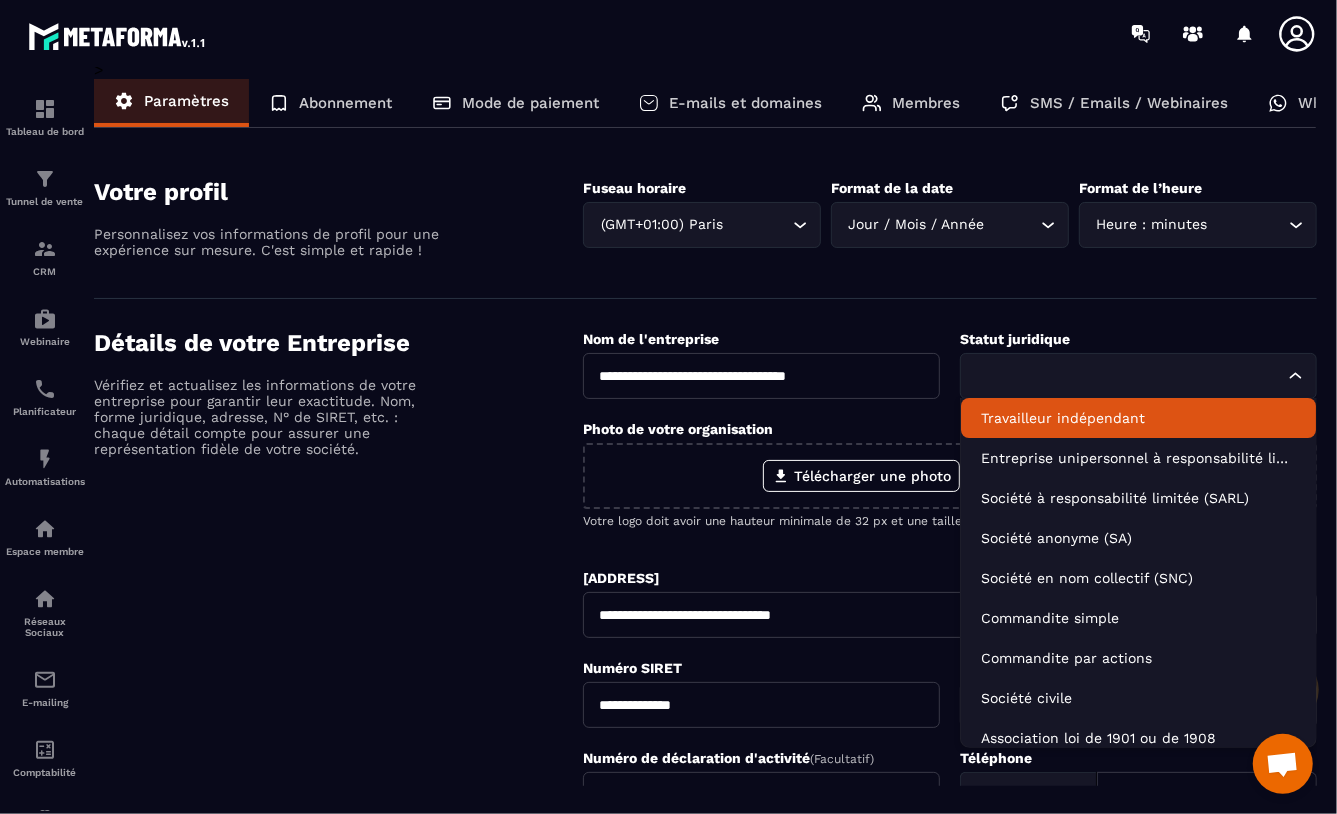 click on "Travailleur indépendant" 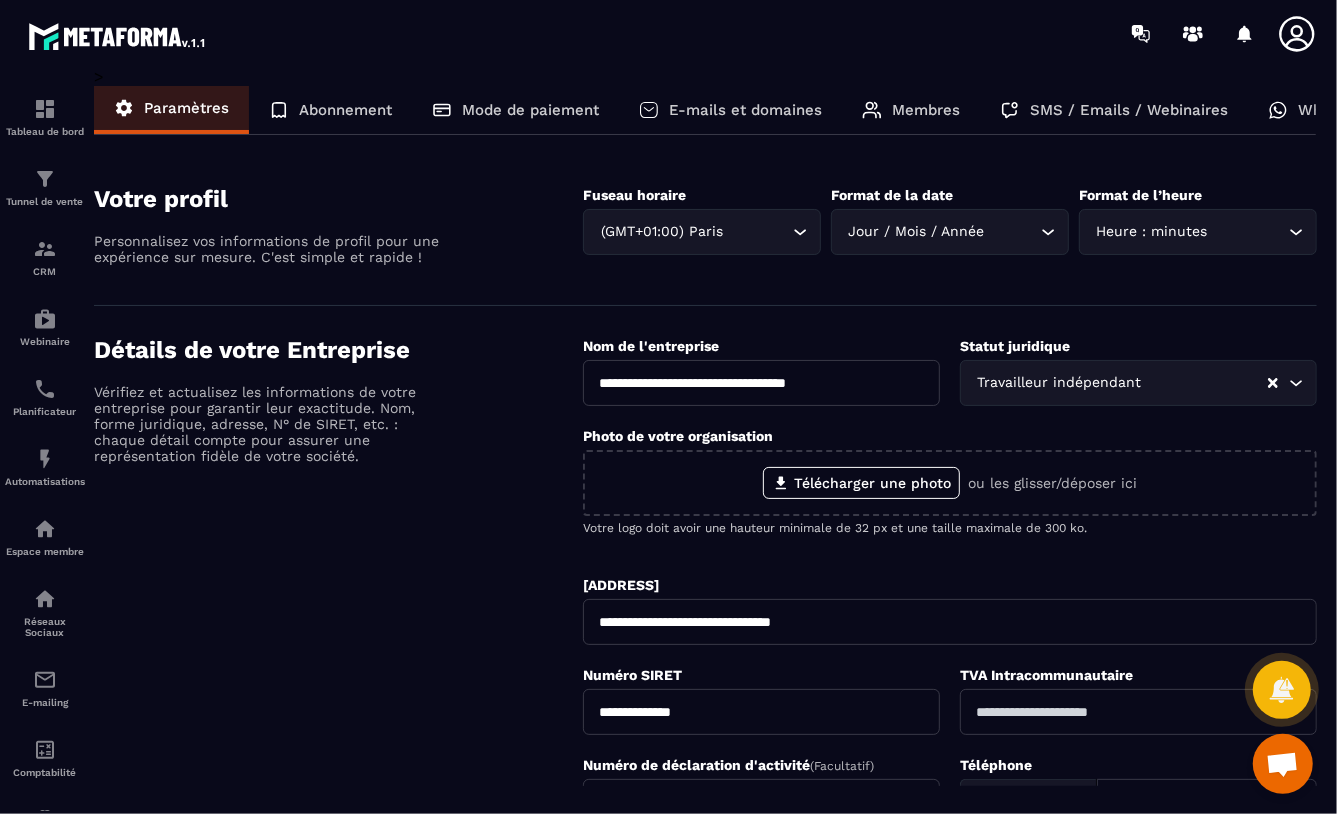 scroll, scrollTop: 0, scrollLeft: 0, axis: both 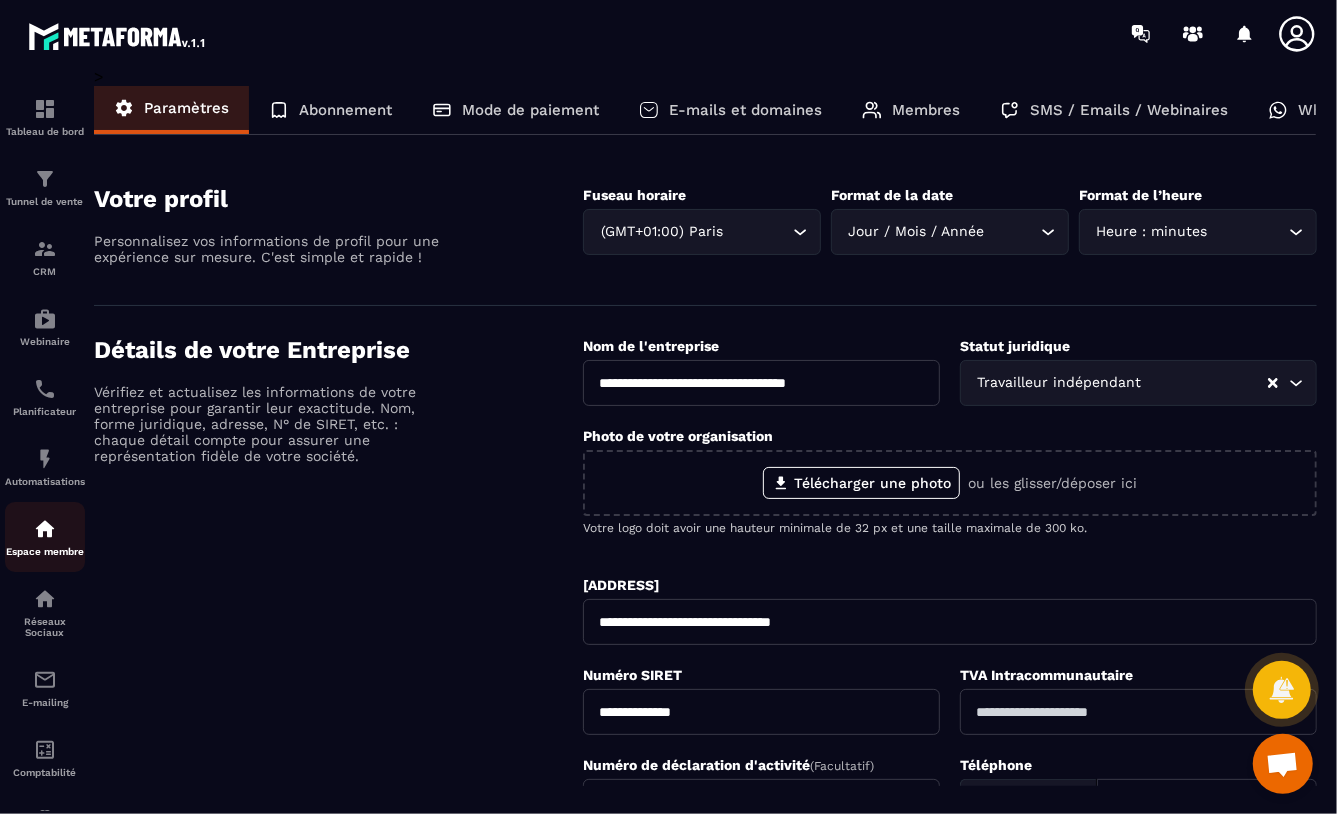 click at bounding box center [45, 529] 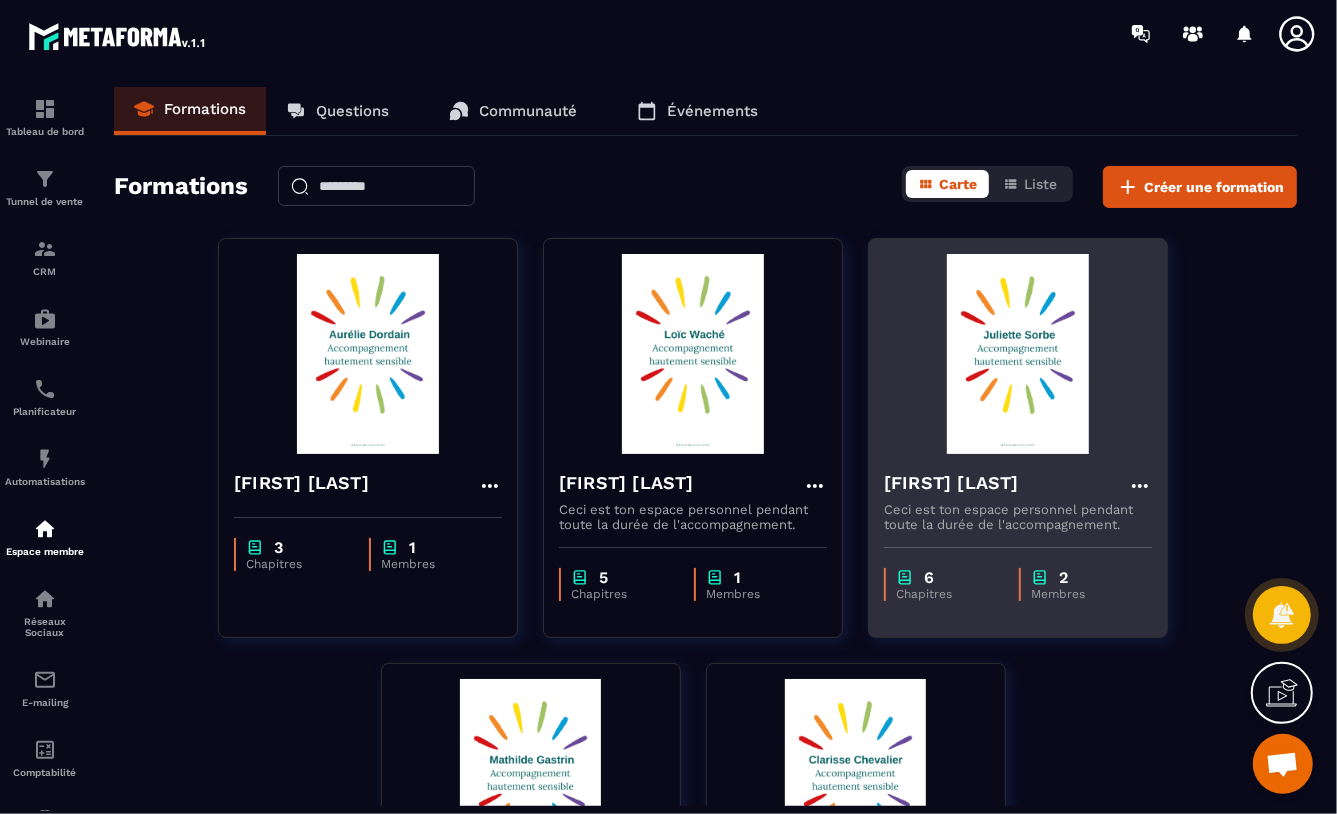 click at bounding box center [1018, 354] 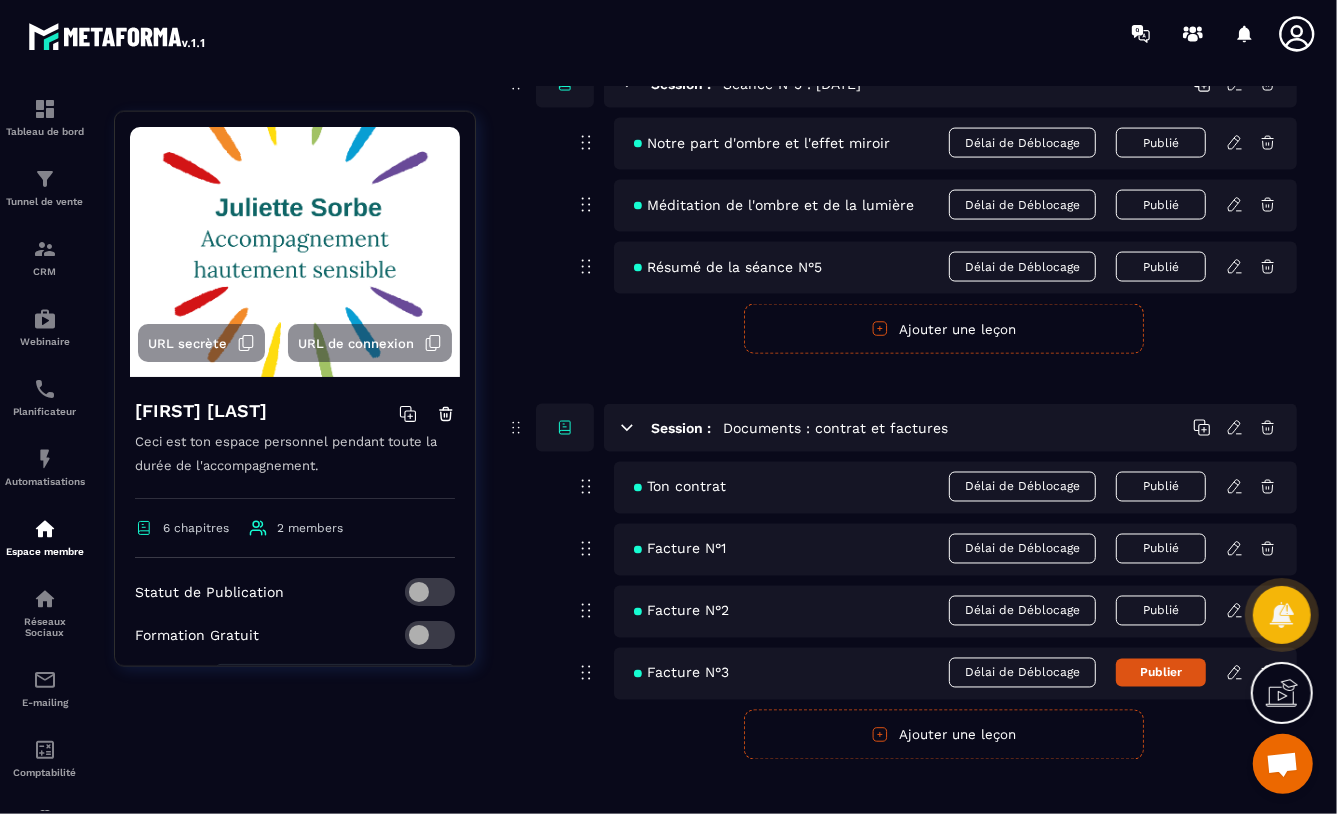 scroll, scrollTop: 2097, scrollLeft: 0, axis: vertical 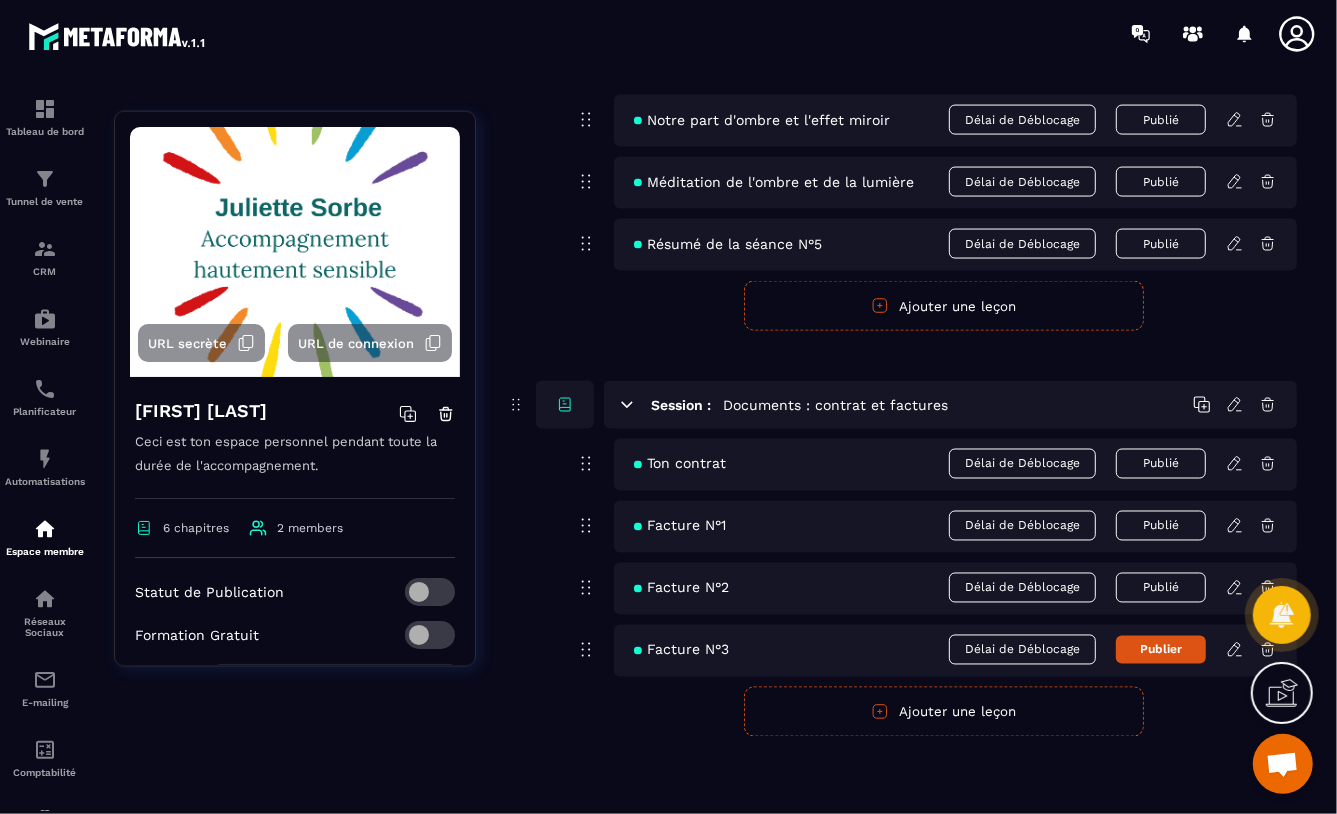 click on "Ajouter une leçon" at bounding box center (944, 712) 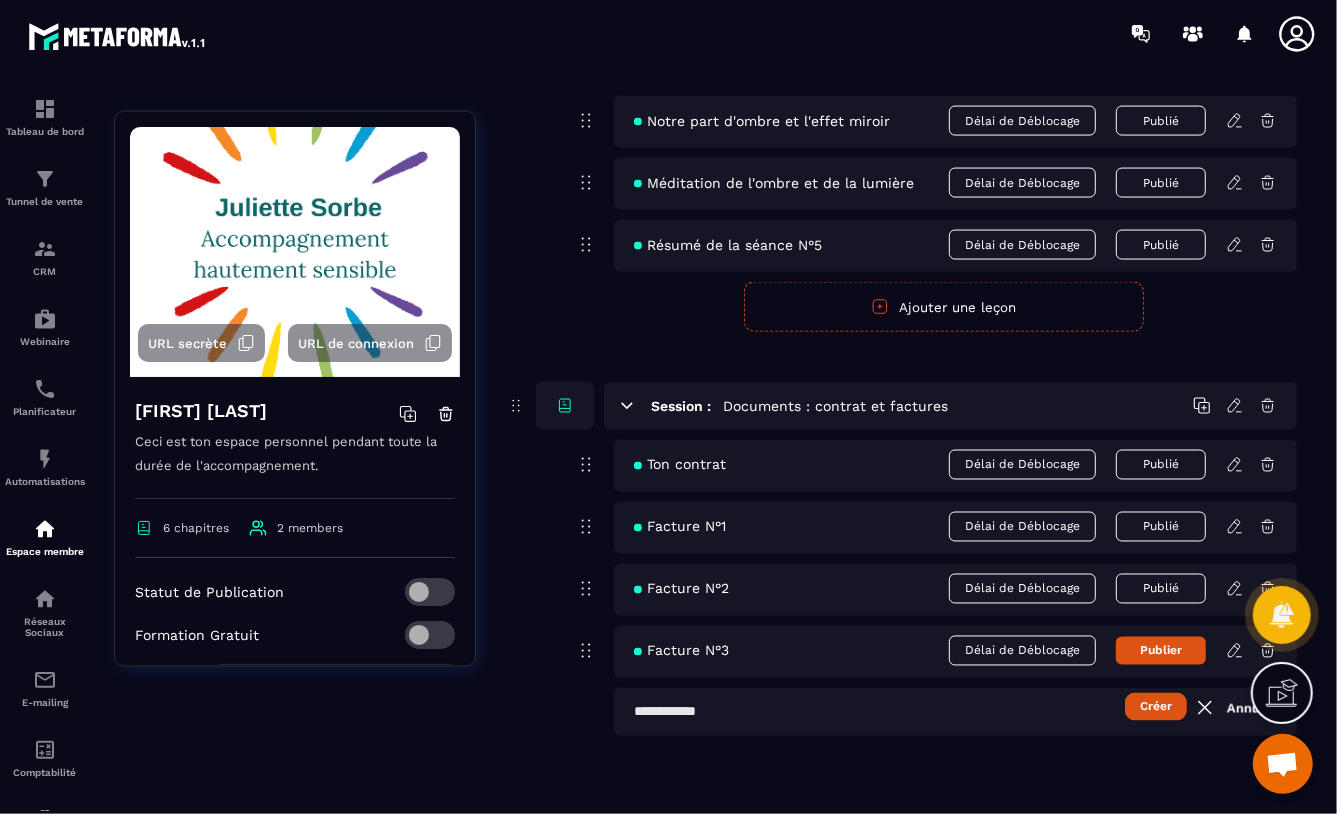 scroll, scrollTop: 2095, scrollLeft: 0, axis: vertical 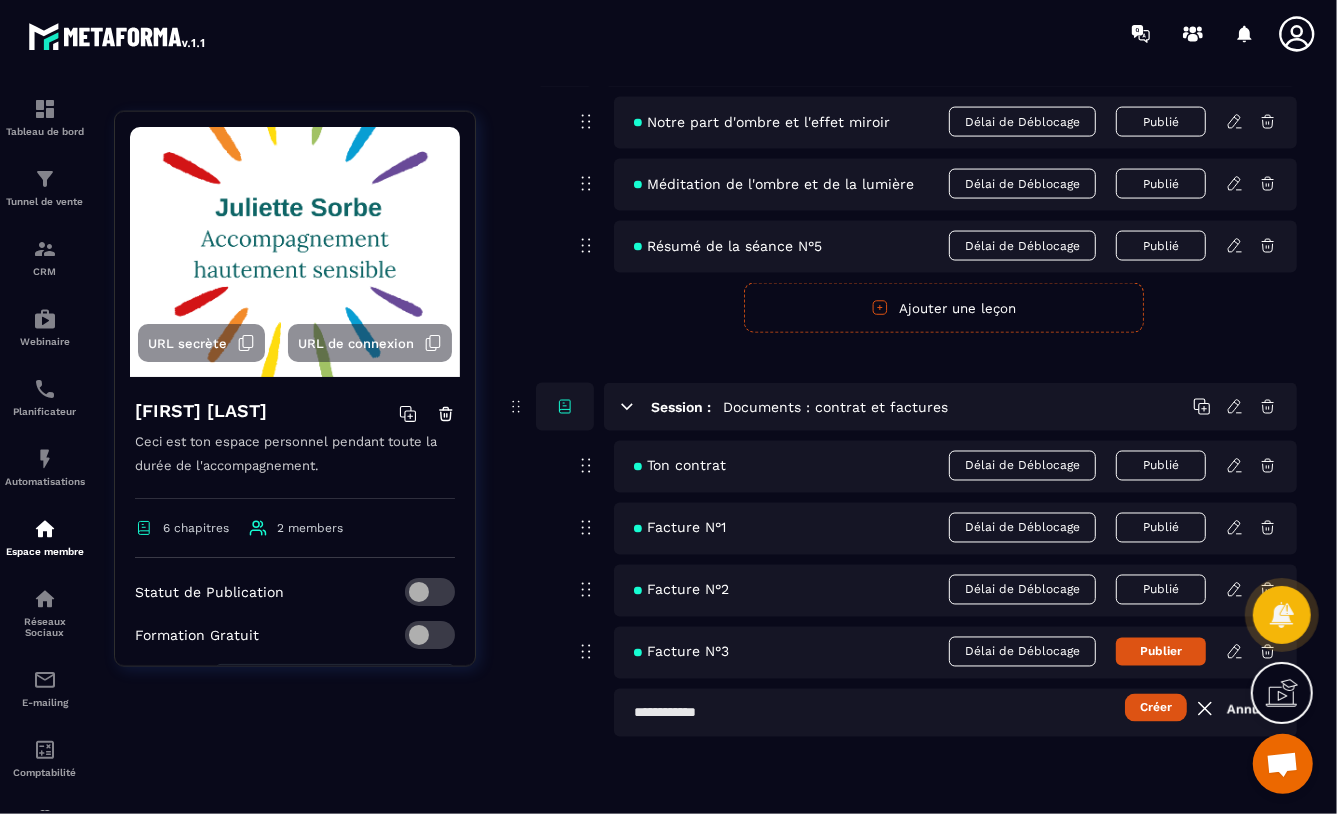click at bounding box center [955, 713] 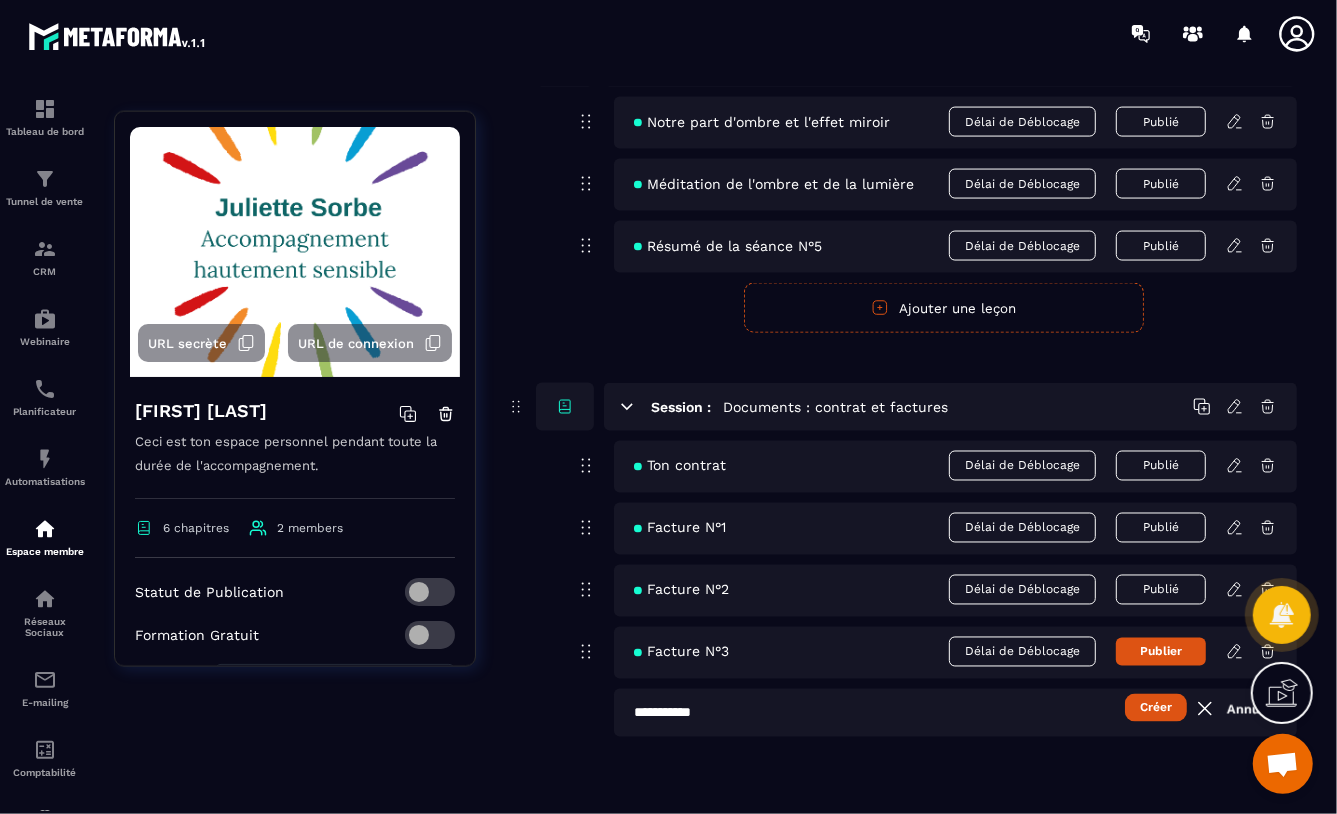 type on "**********" 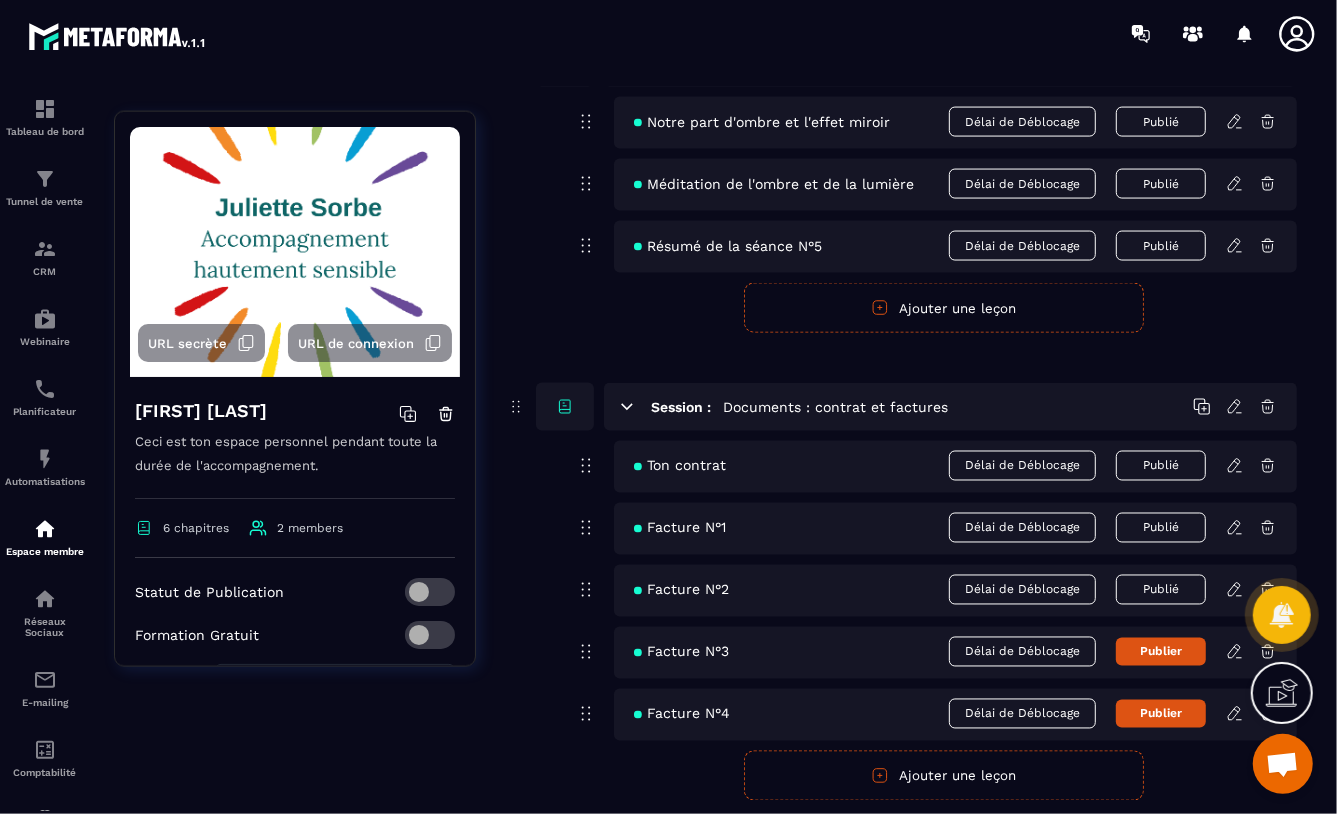 click 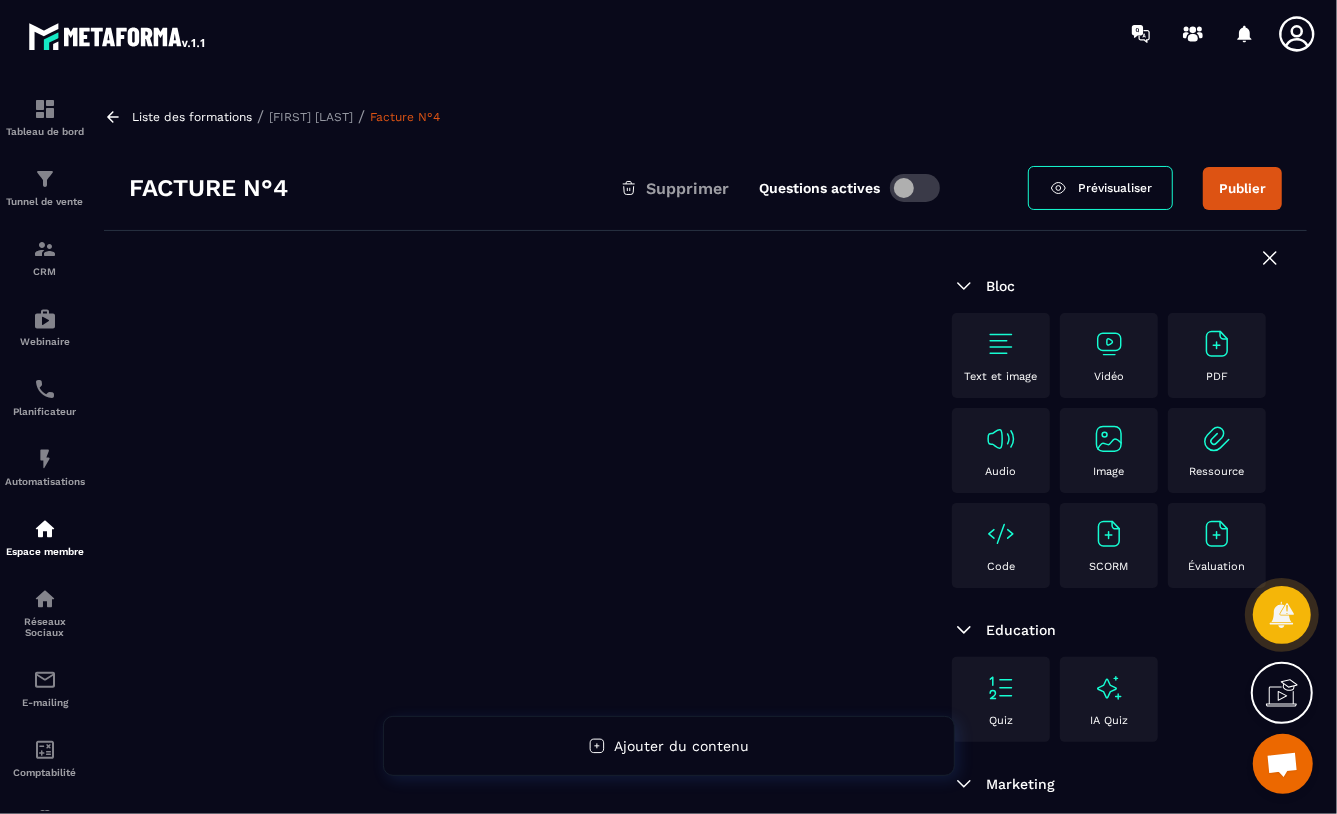 click at bounding box center [1109, 439] 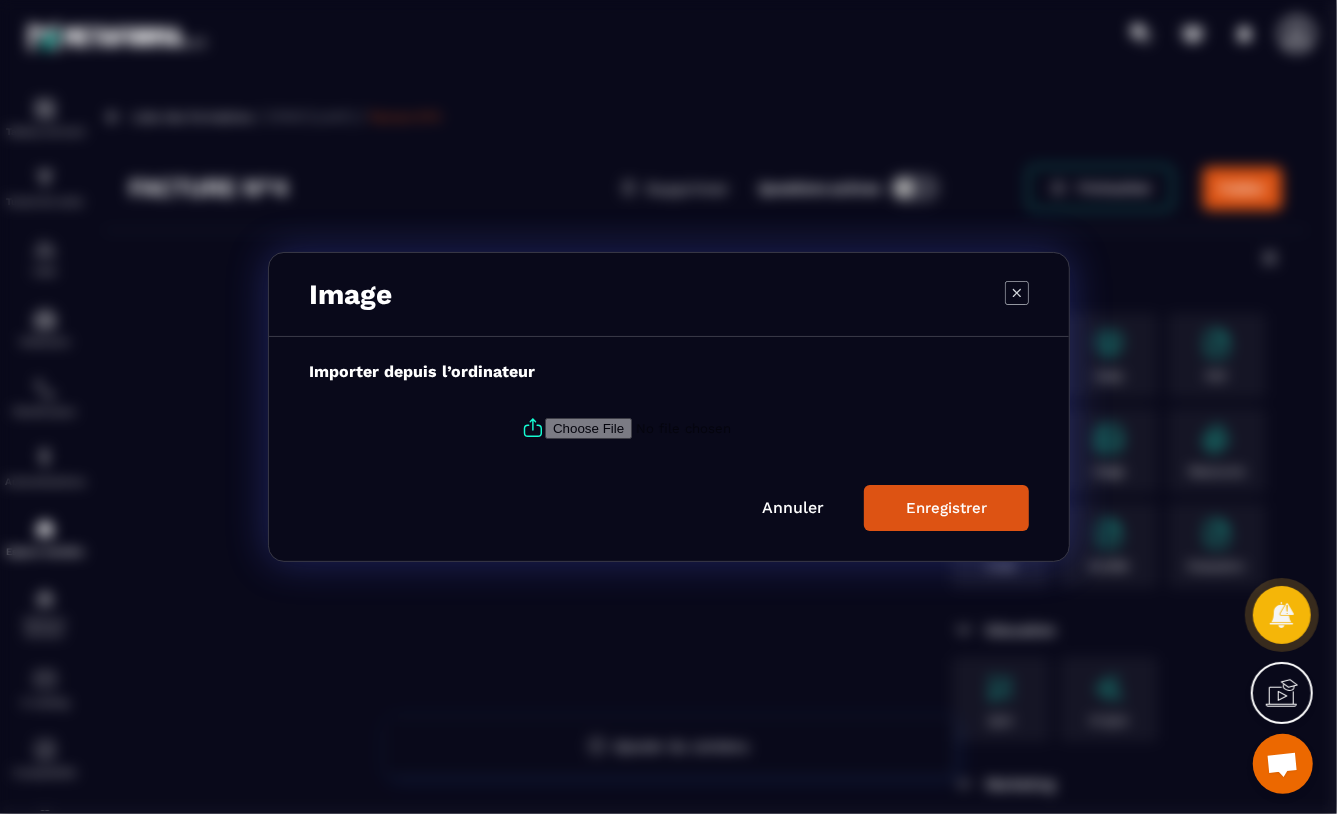 click at bounding box center (681, 428) 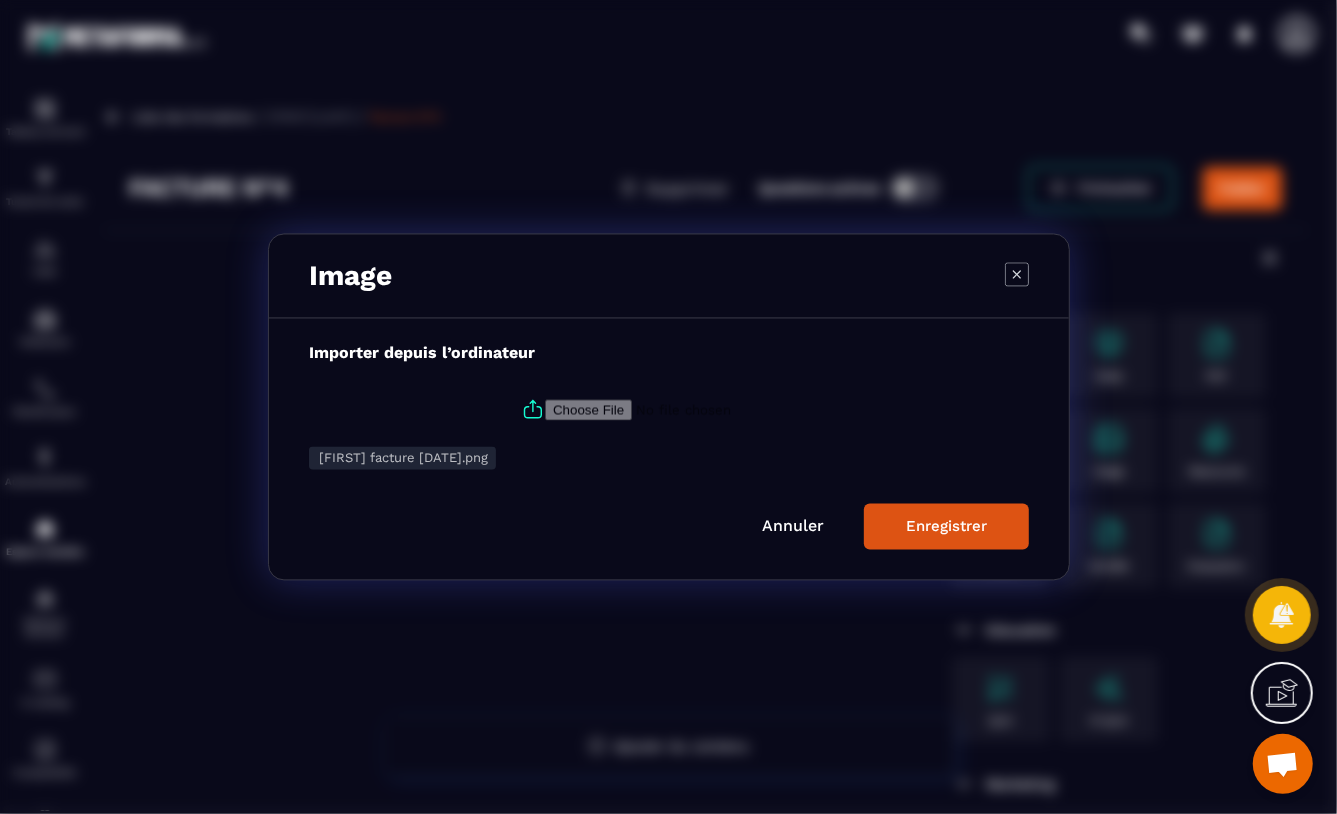click on "Enregistrer" at bounding box center (946, 527) 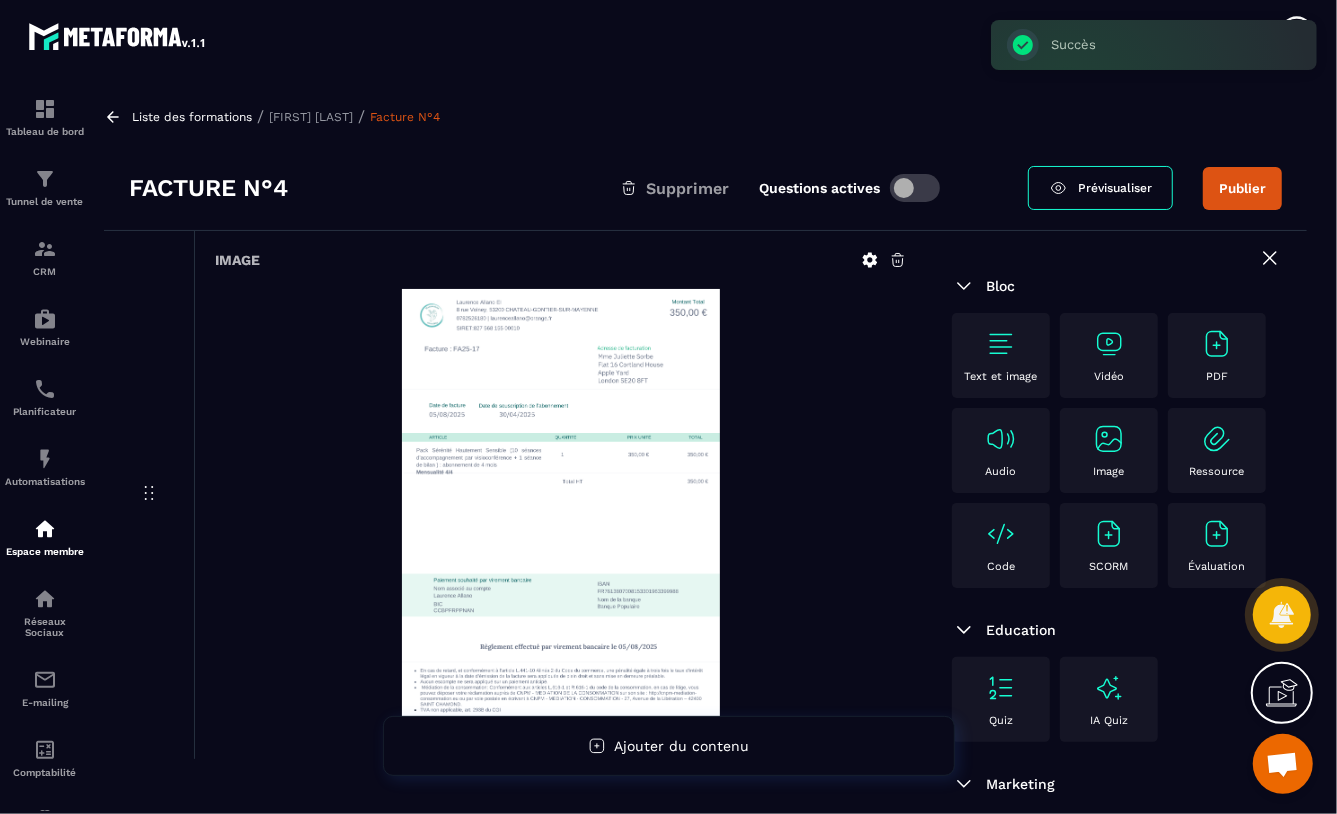 click at bounding box center [915, 188] 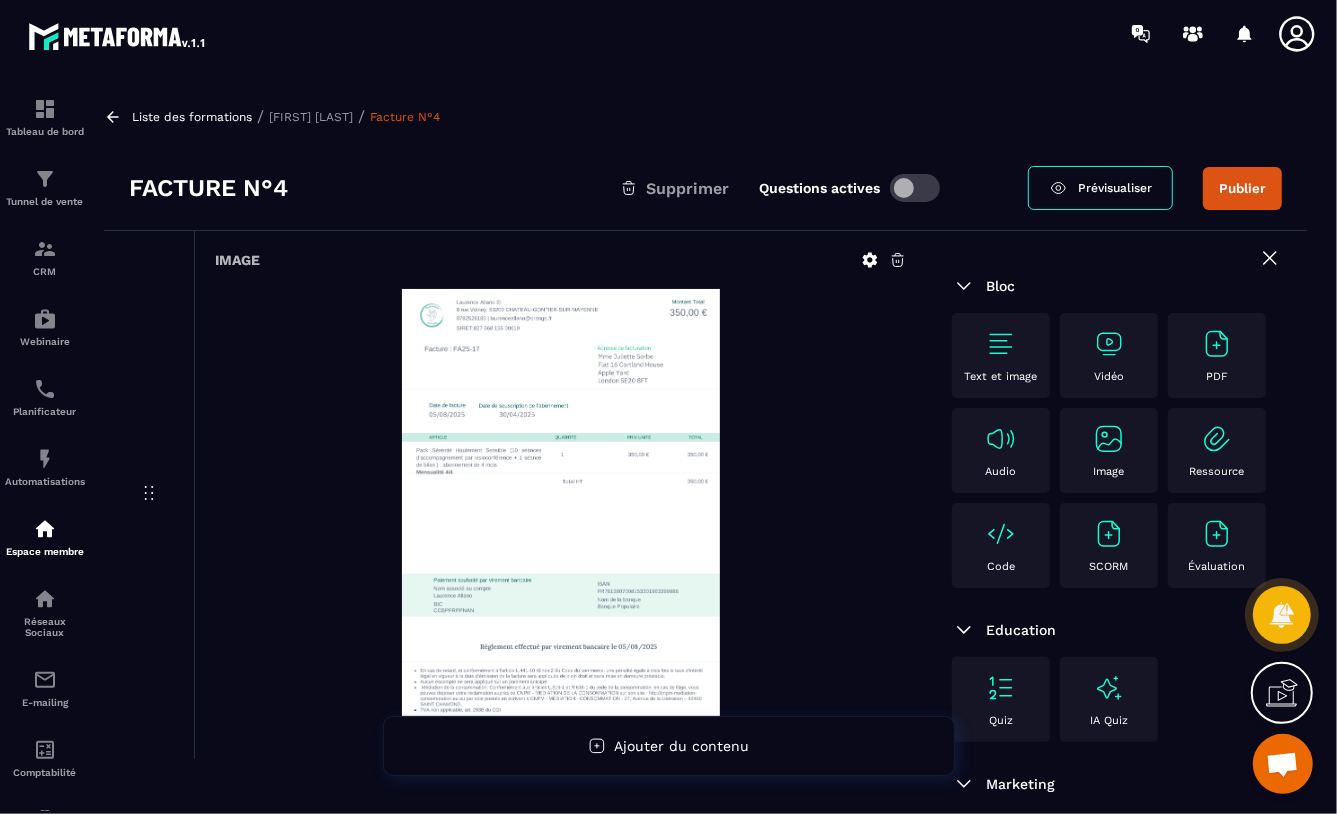 click on "Prévisualiser" at bounding box center [1115, 188] 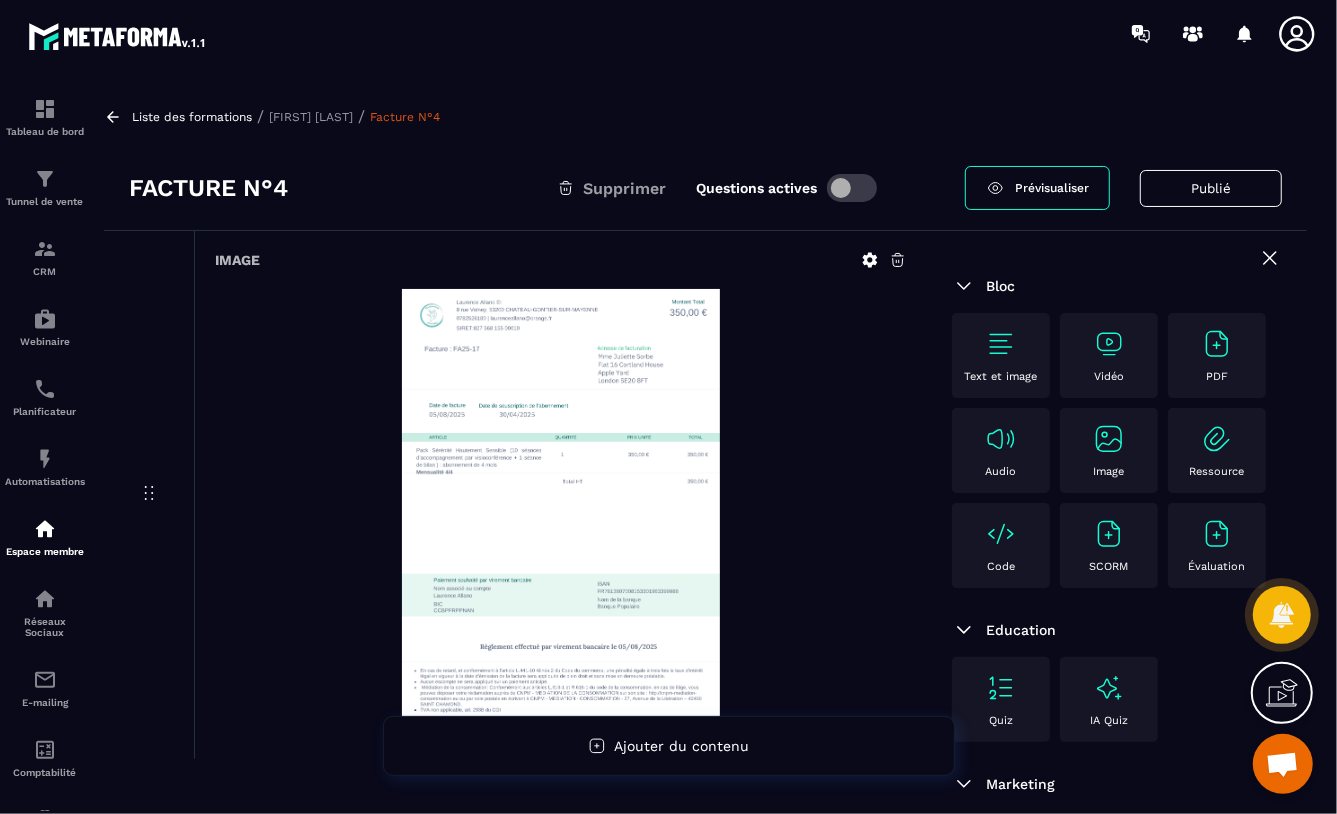click on "Liste des formations" at bounding box center [192, 117] 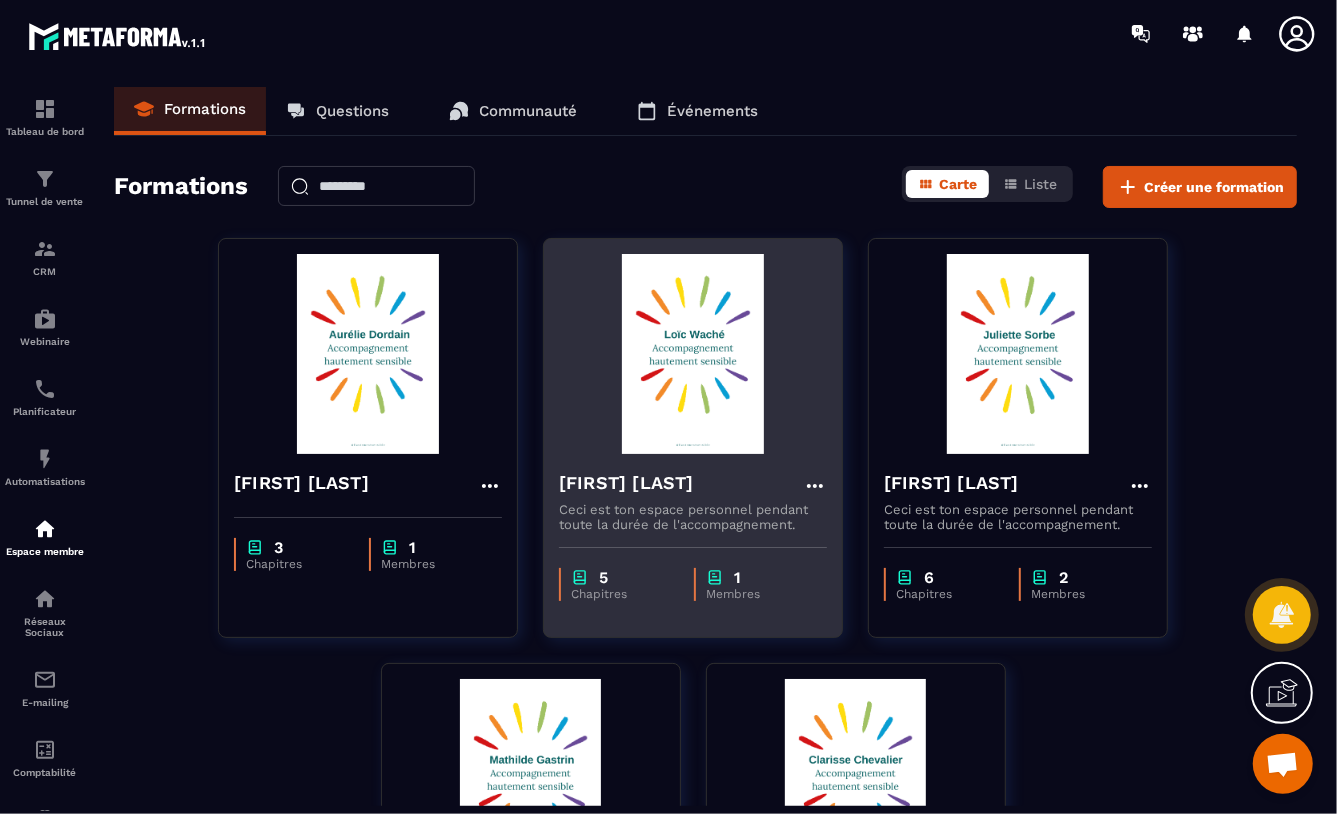 click at bounding box center [693, 354] 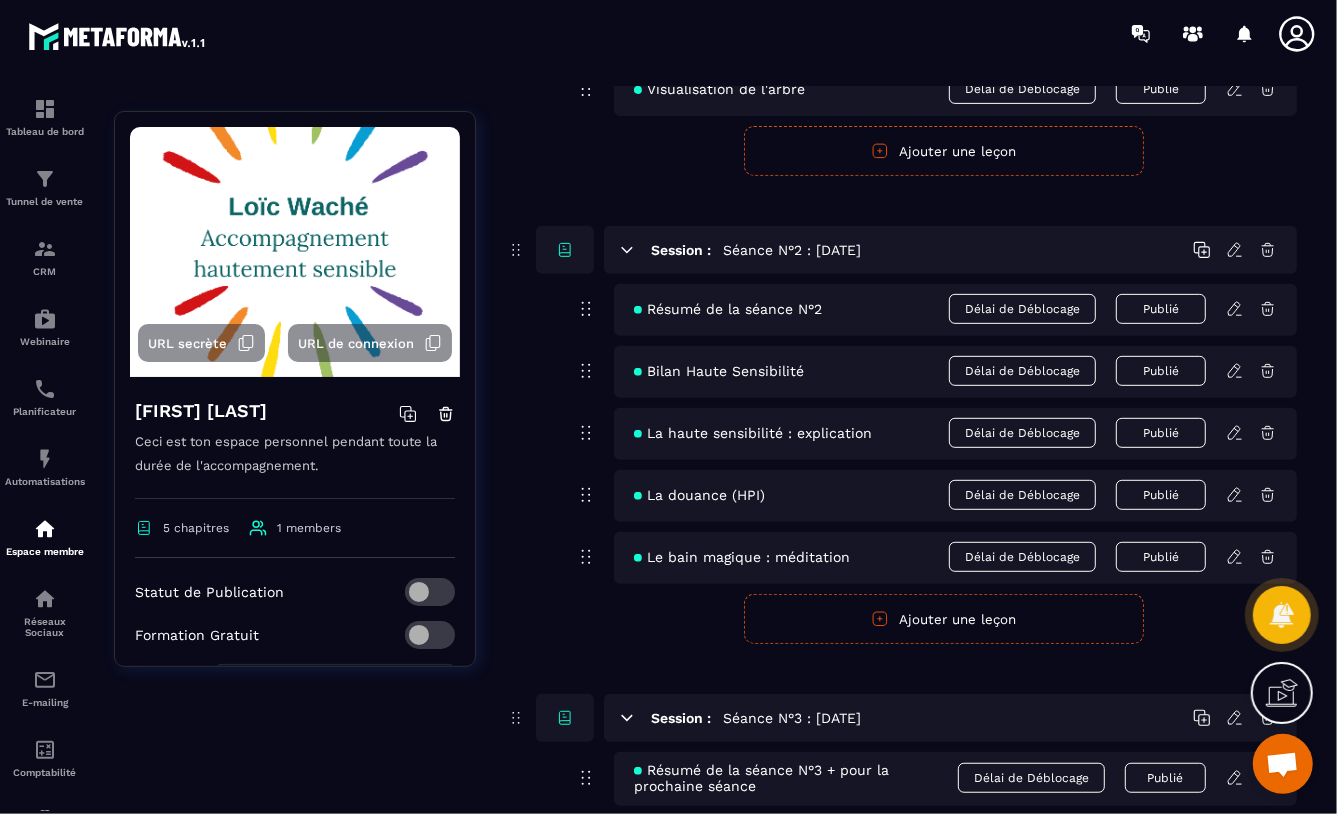 scroll, scrollTop: 0, scrollLeft: 0, axis: both 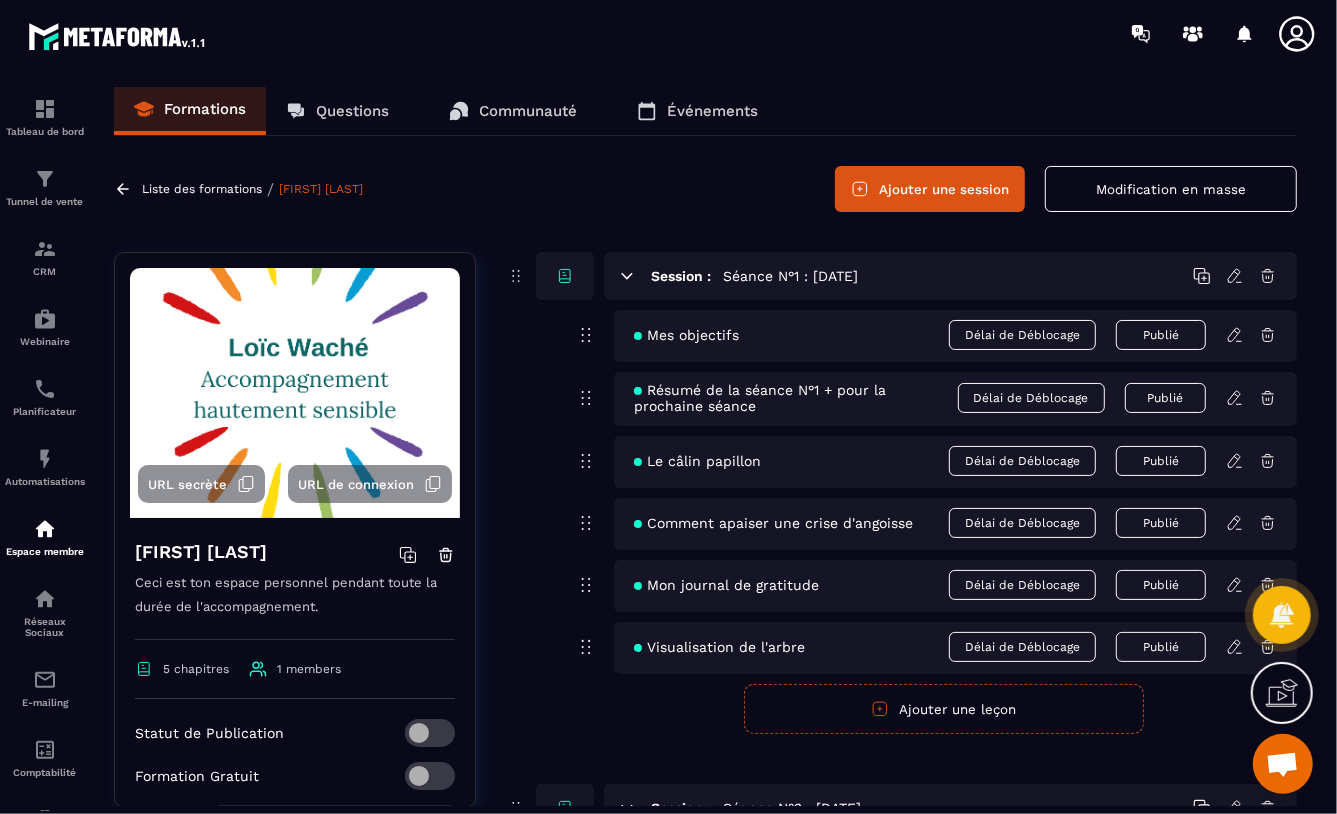 click on "Ajouter une session" at bounding box center (930, 189) 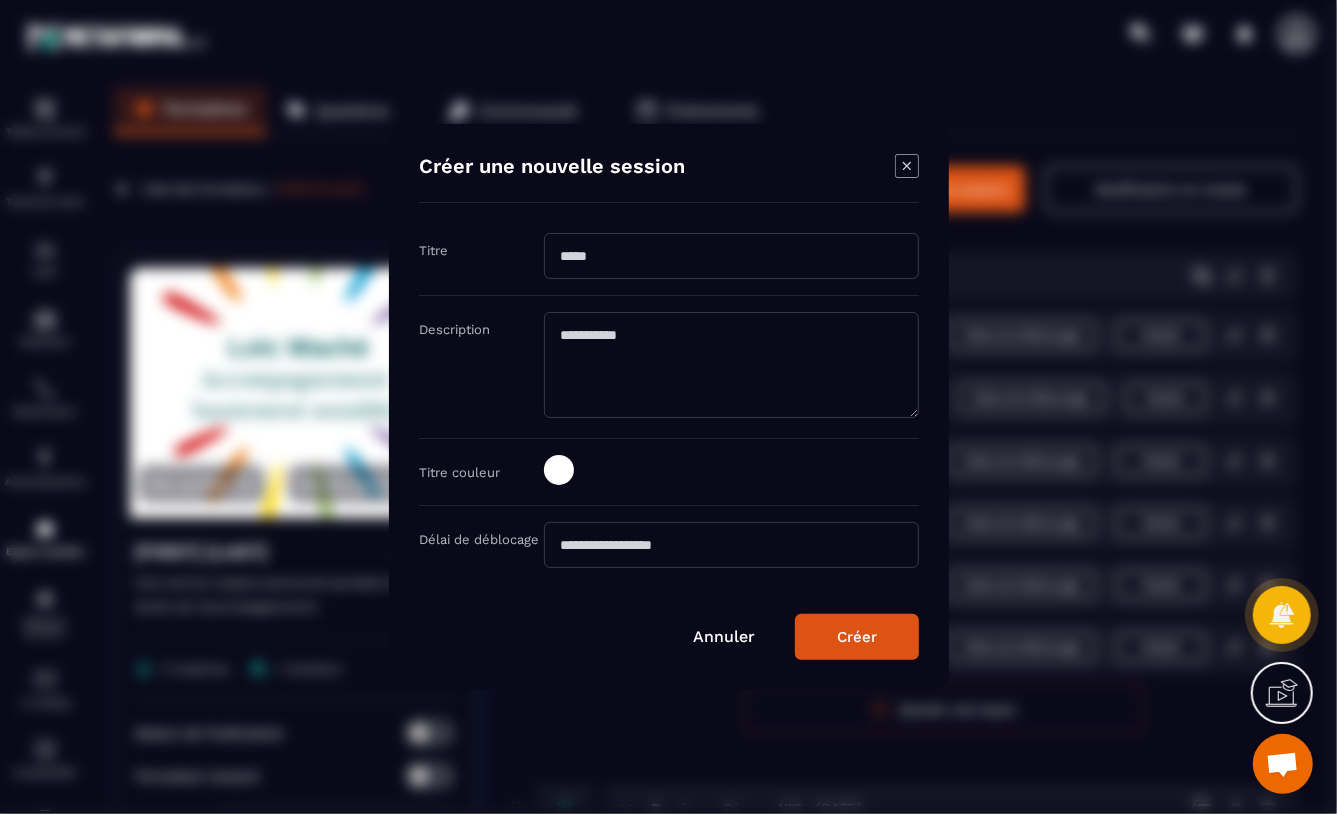 click at bounding box center (731, 256) 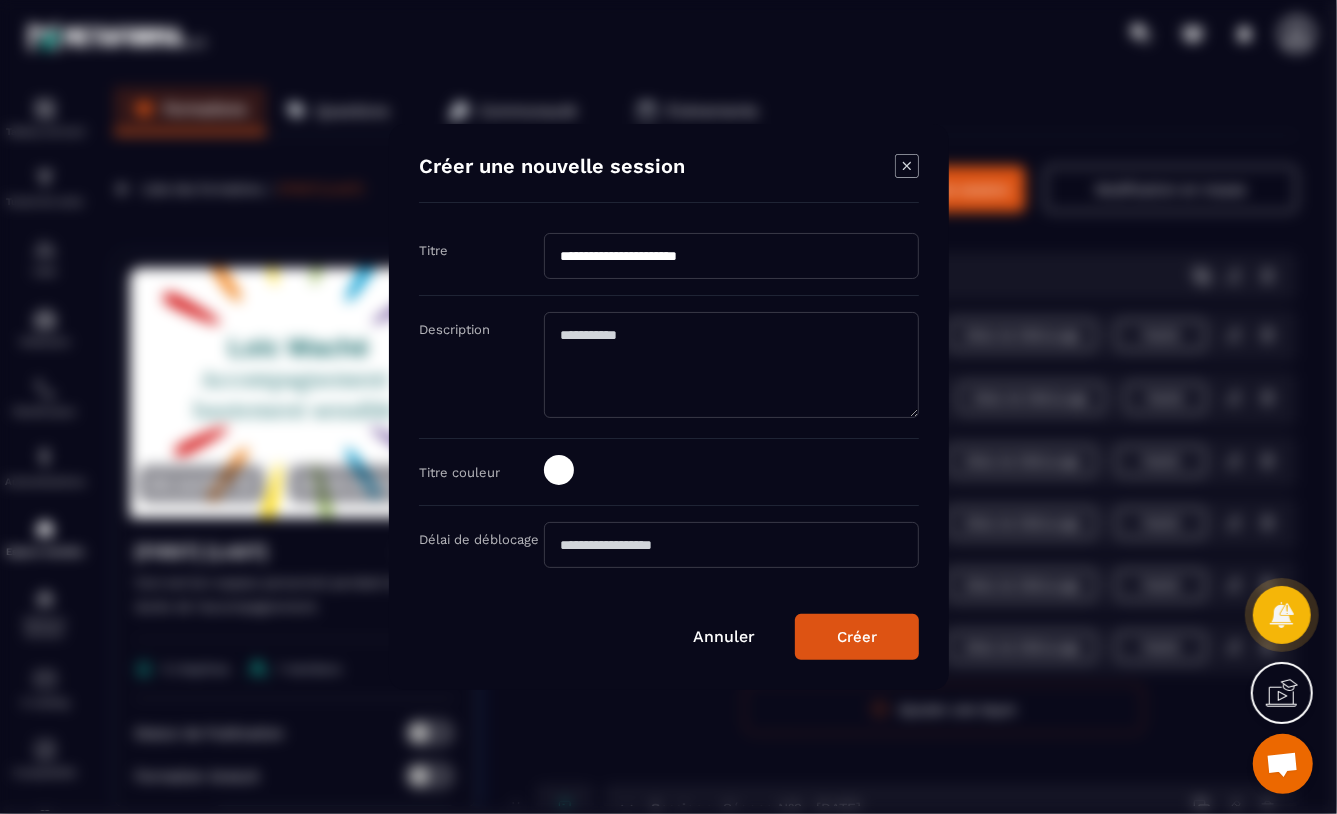 type on "**********" 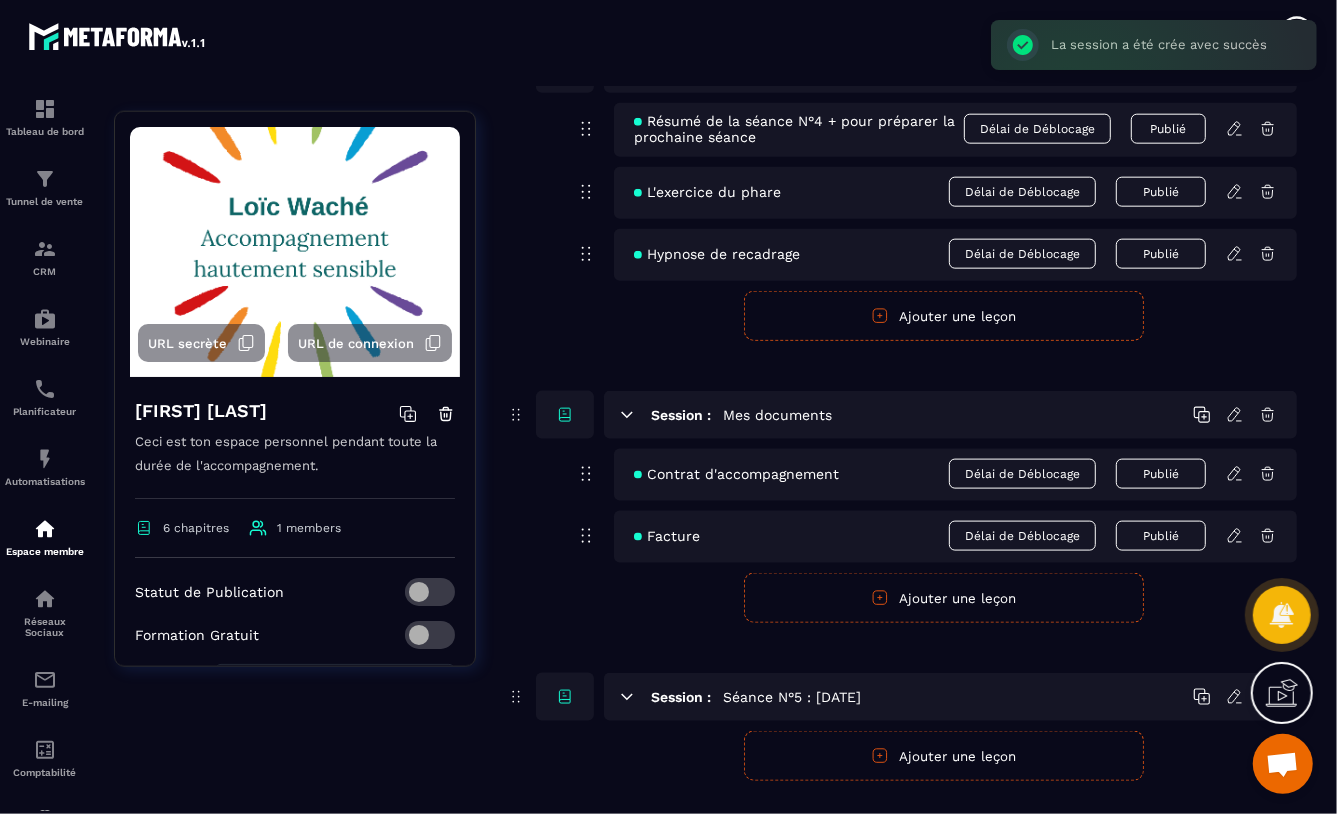 scroll, scrollTop: 1596, scrollLeft: 0, axis: vertical 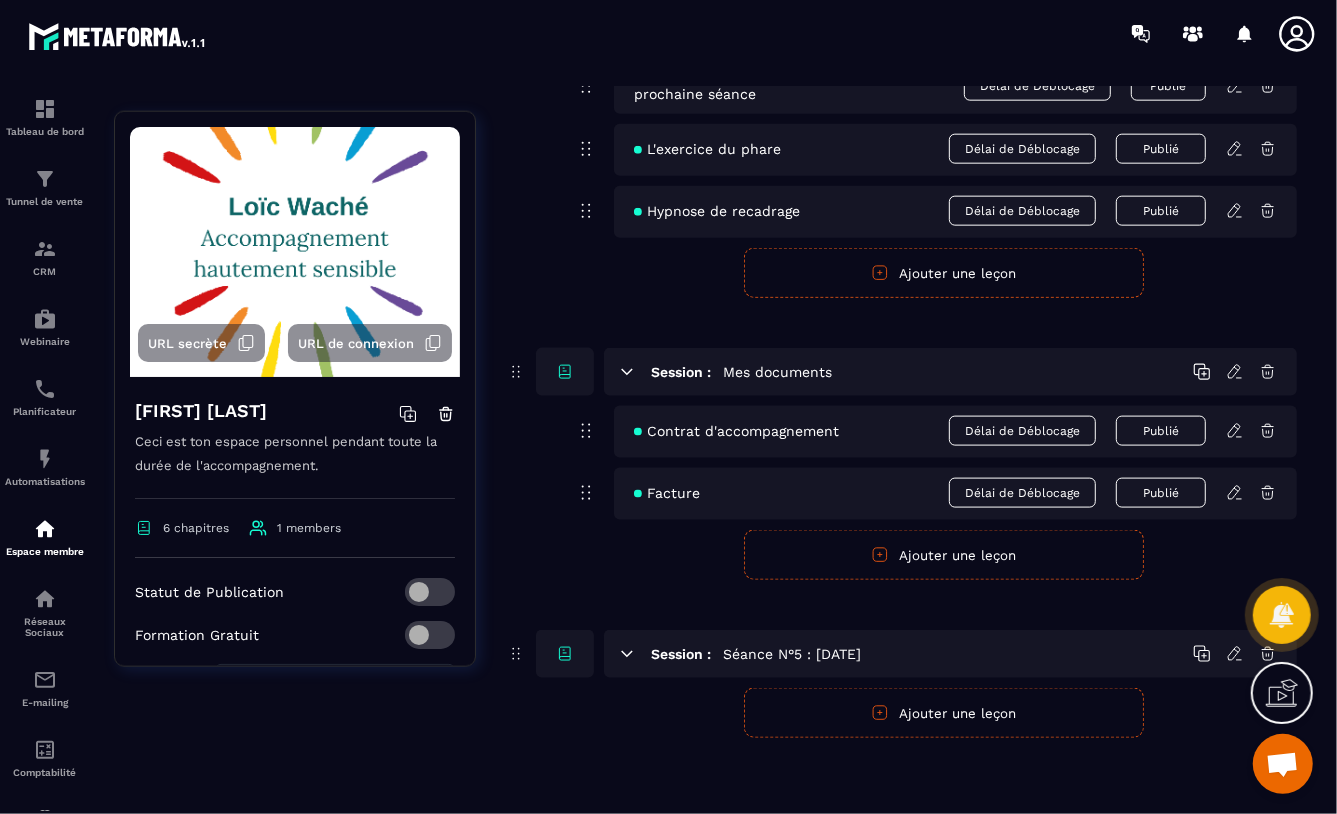 type 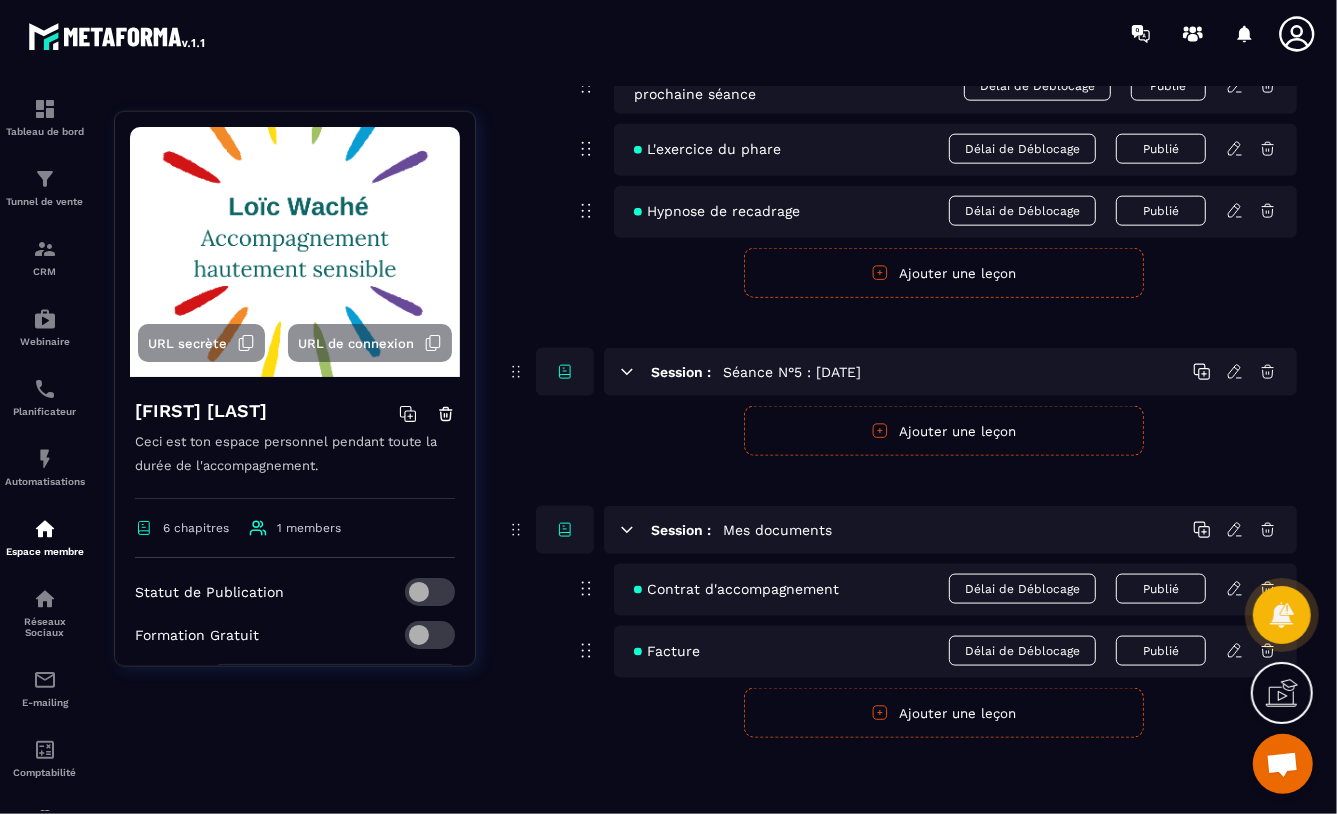 click 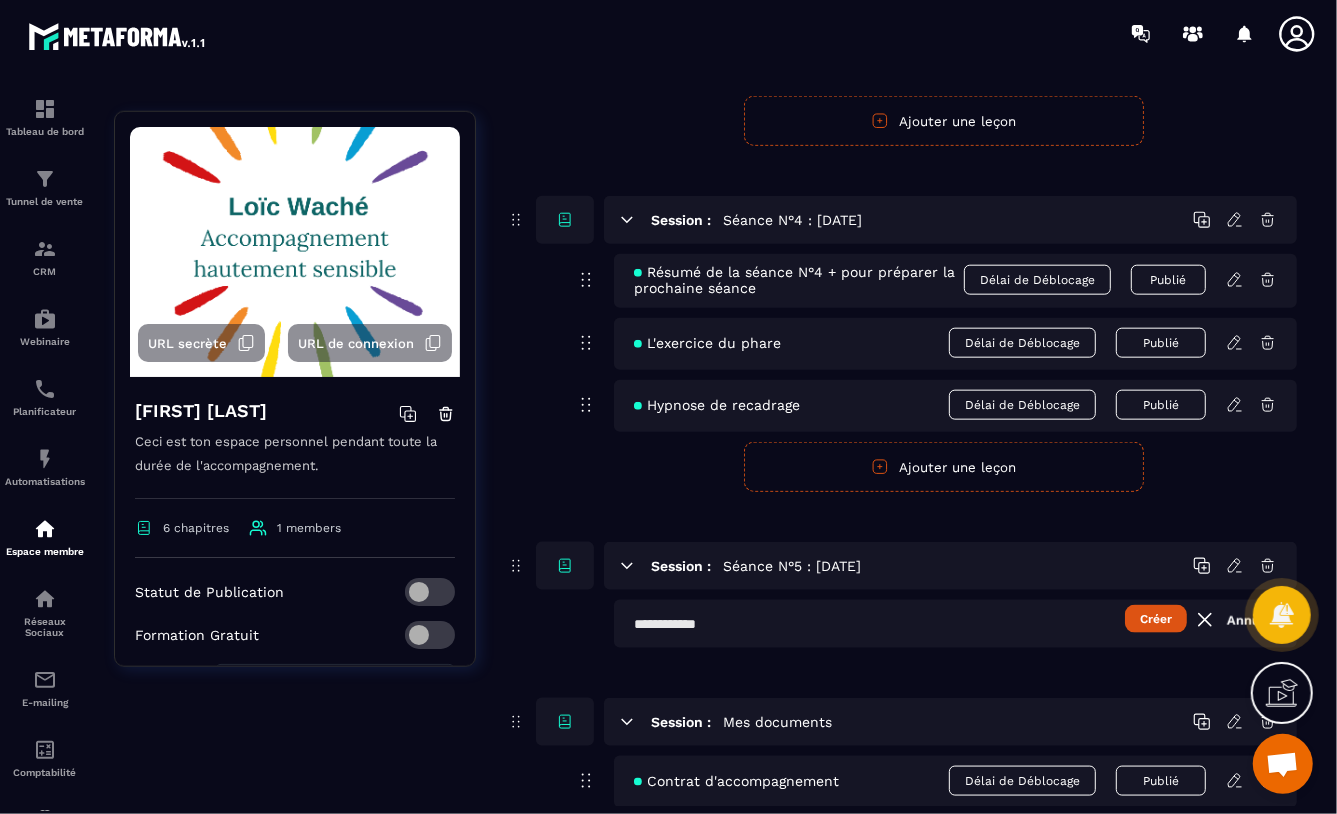 scroll, scrollTop: 1594, scrollLeft: 0, axis: vertical 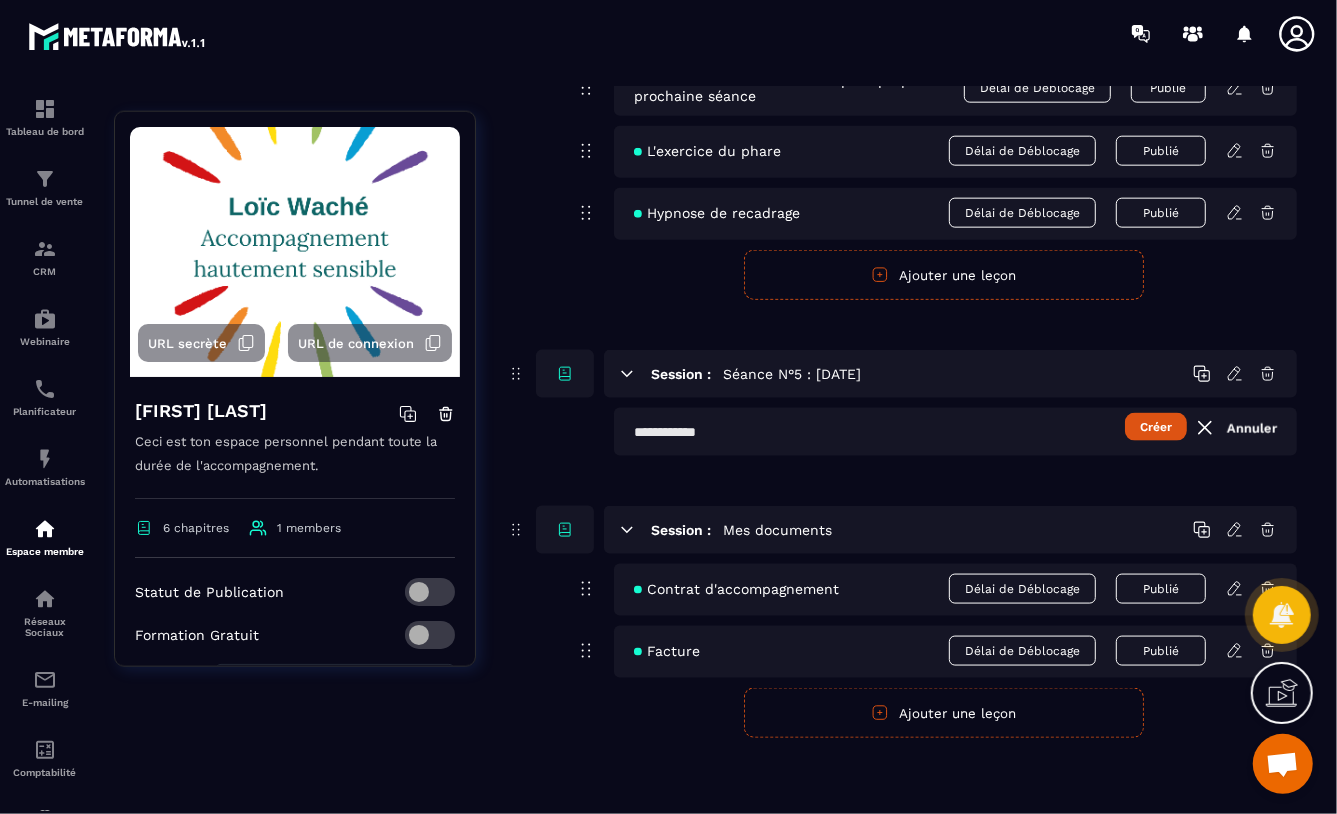 click at bounding box center [955, 432] 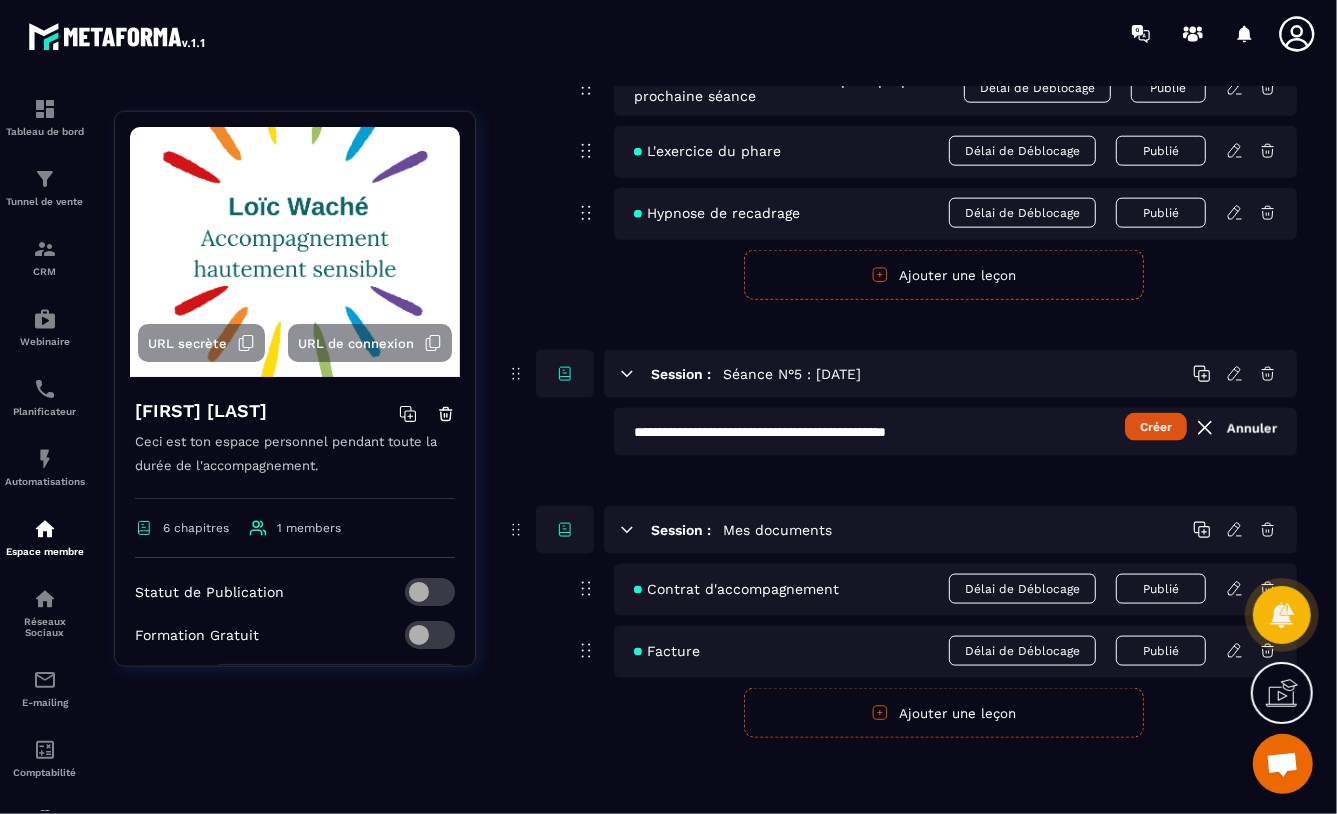 click on "Session : Séance N°1 : [DATE]  Mes objectifs Délai de Déblocage  Publié  Résumé de la séance N°1 + pour la prochaine séance Délai de Déblocage  Publié  Le câlin papillon Délai de Déblocage  Publié  Comment apaiser une crise d'angoisse Délai de Déblocage  Publié  Mon journal de gratitude Délai de Déblocage  Publié  Visualisation de l'arbre Délai de Déblocage  Publié Publier  Annuler  Ajouter une leçon Session : Séance N°2 : [DATE]  Résumé de la séance N°2 Délai de Déblocage  Publié  Bilan Haute Sensibilité Délai de Déblocage  Publié  La haute sensibilité : explication Délai de Déblocage  Publié  La douance (HPI) Délai de Déblocage  Publié  Le bain magique : méditation Délai de Déblocage  Publié Publier  Annuler  Ajouter une leçon Session : Séance N°3 : [DATE]  Résumé de la séance N°3 + pour la prochaine séance Délai de Déblocage  Publié  Je vis en harmonie avec mes émotions Délai de Déblocage  Publié Délai de Déblocage  Publié" at bounding box center (901, -302) 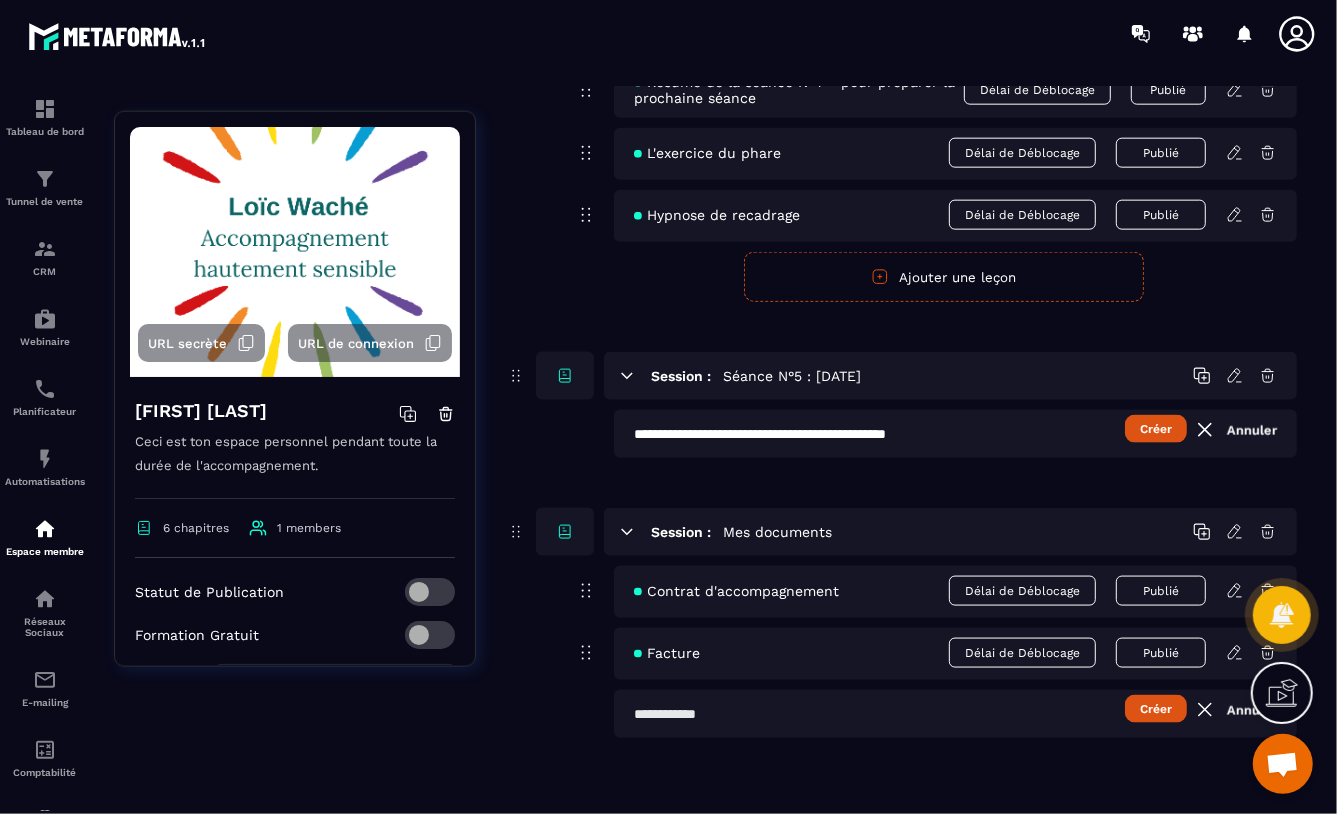 click 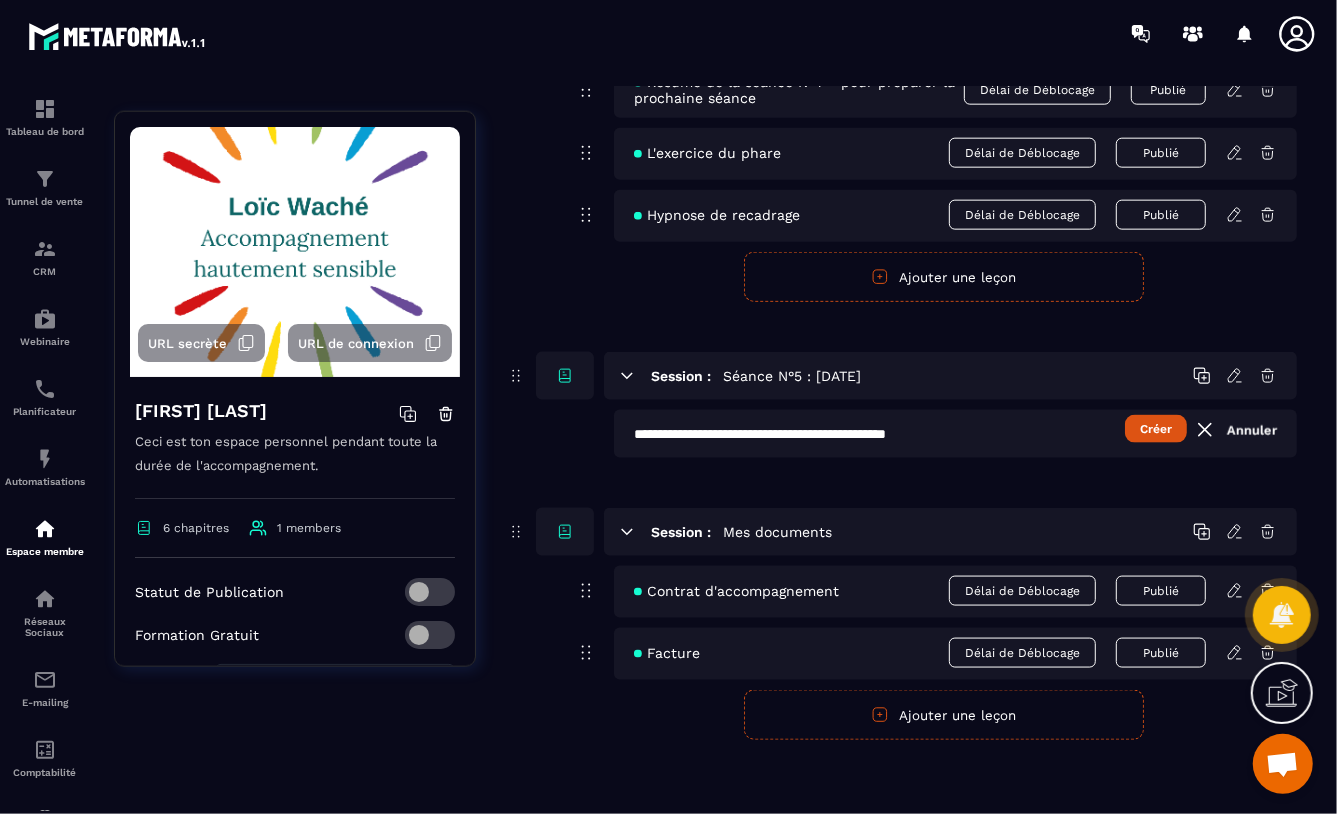 click on "**********" at bounding box center (955, 434) 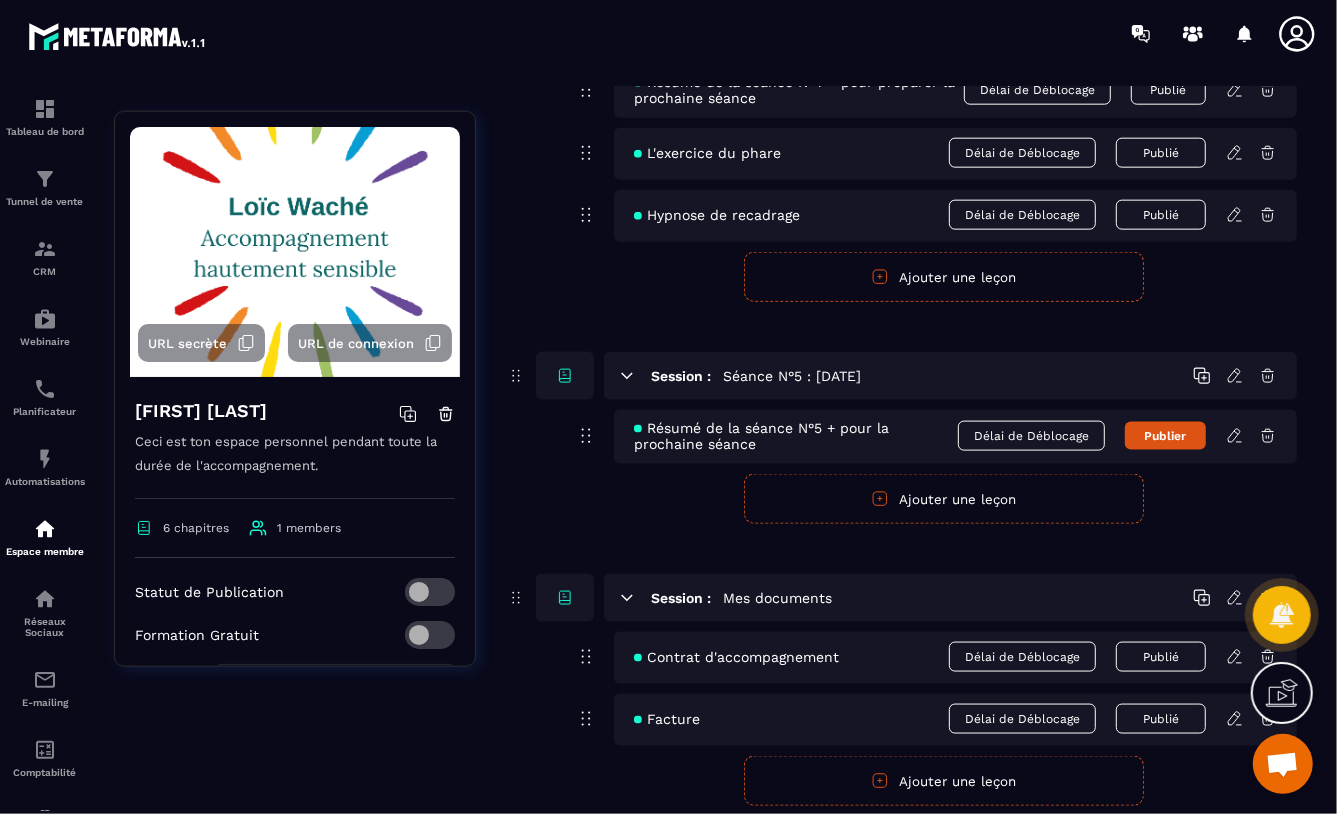 click on "Ajouter une leçon" at bounding box center (944, 499) 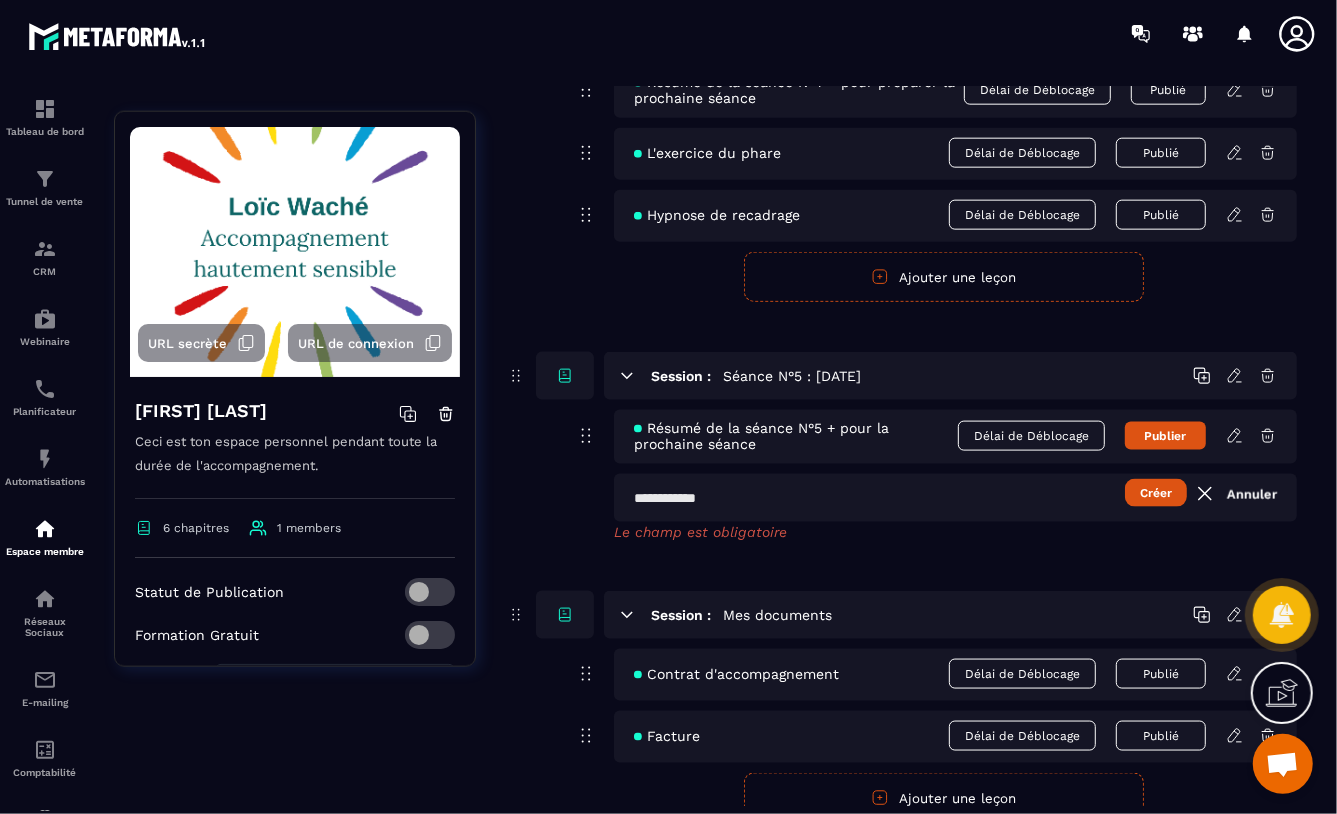 click at bounding box center (955, 498) 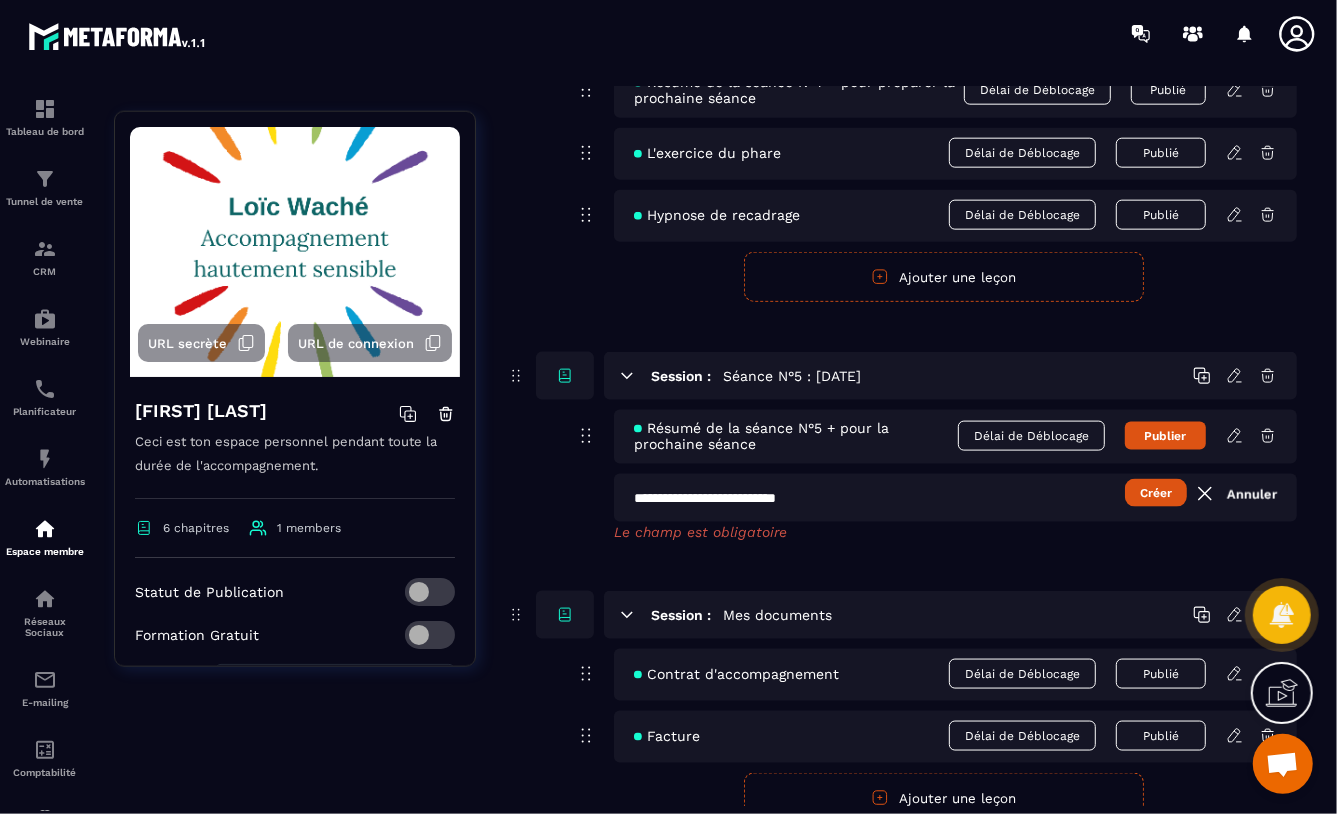 type on "**********" 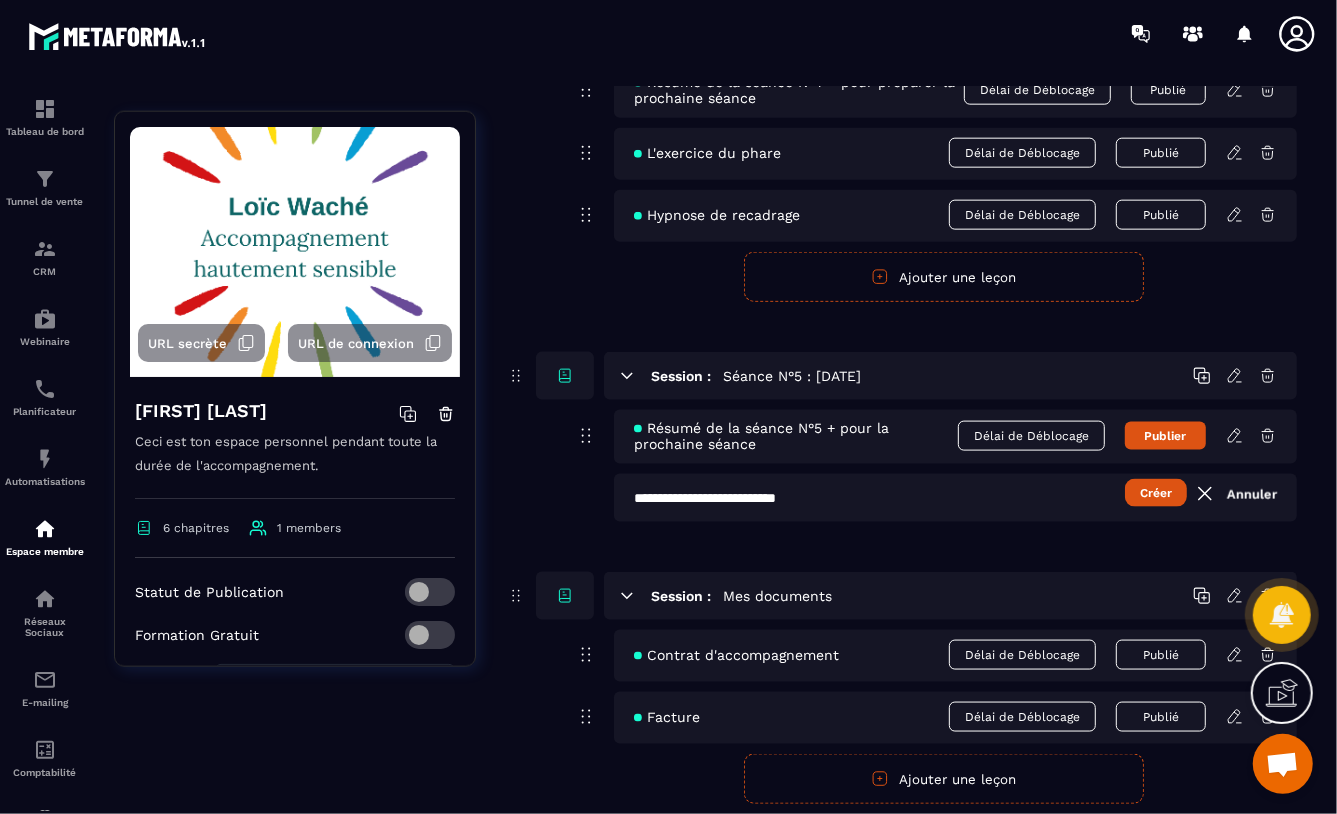 click on "Créer" at bounding box center (1156, 493) 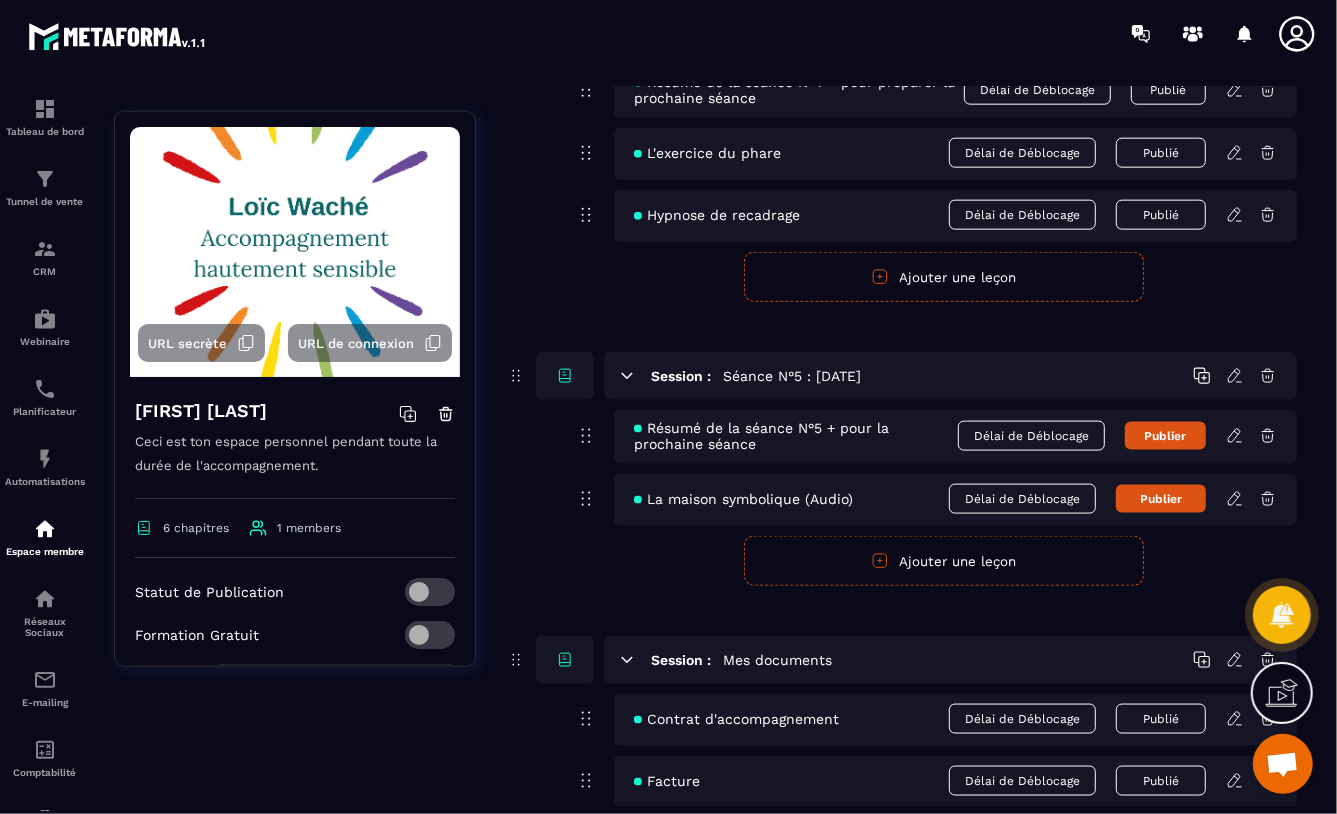 click 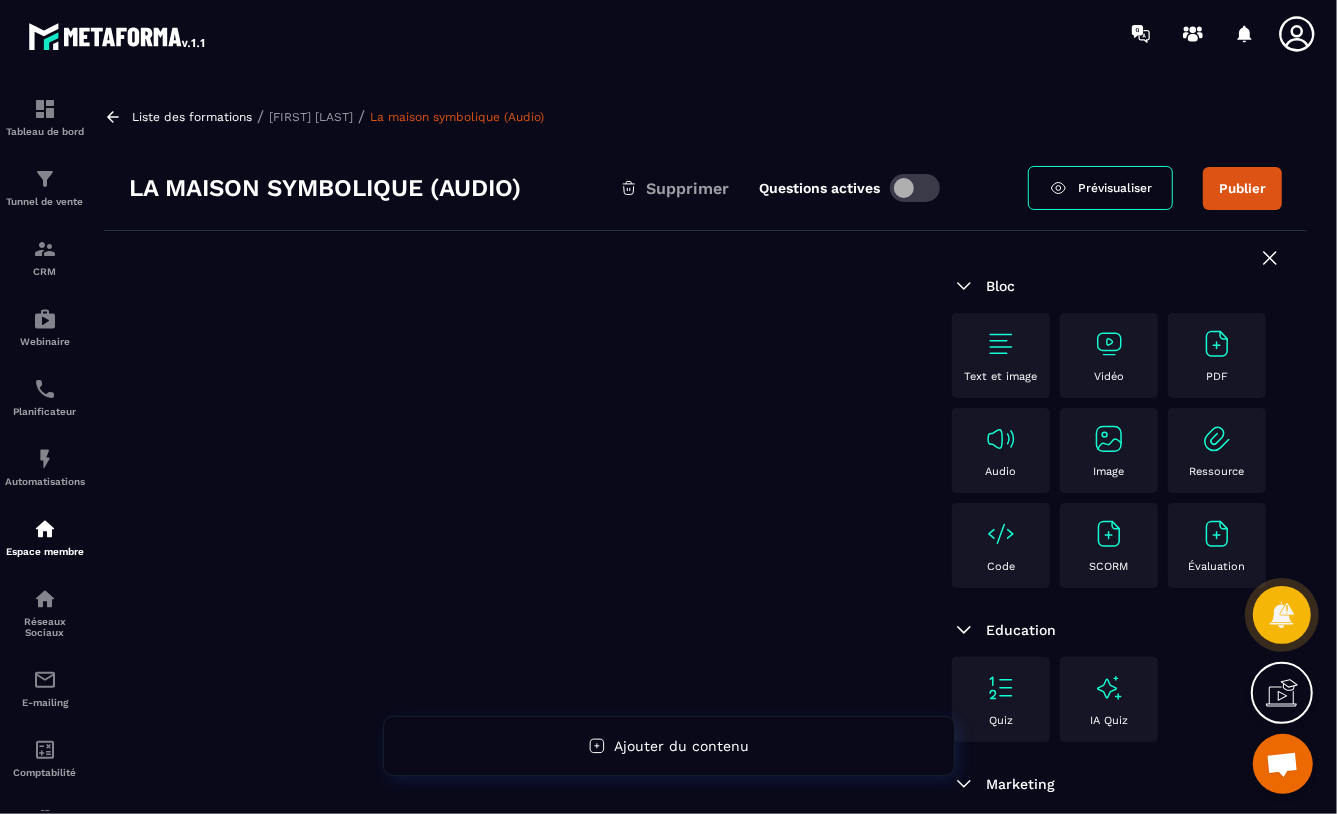 click on "Audio" at bounding box center [1001, 450] 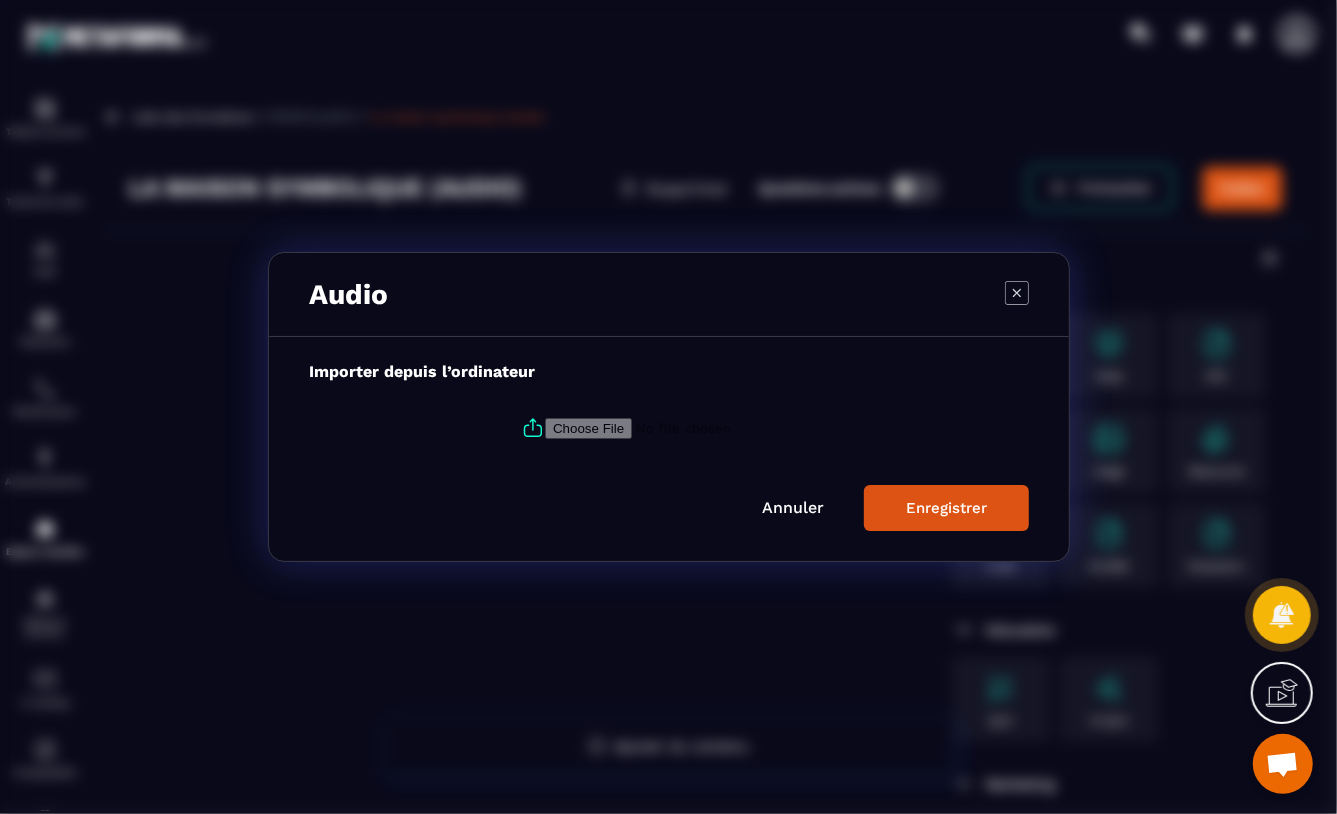 click at bounding box center (681, 428) 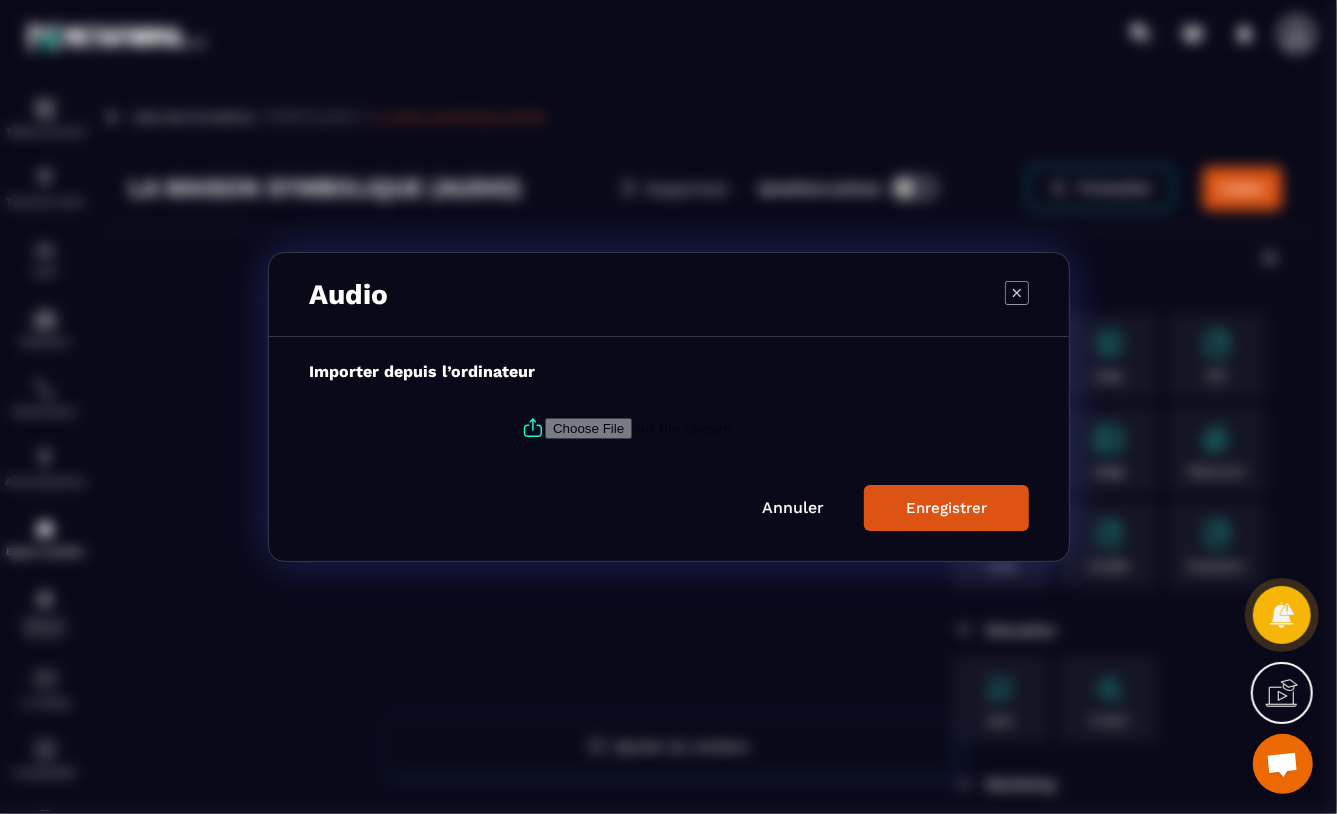 type on "**********" 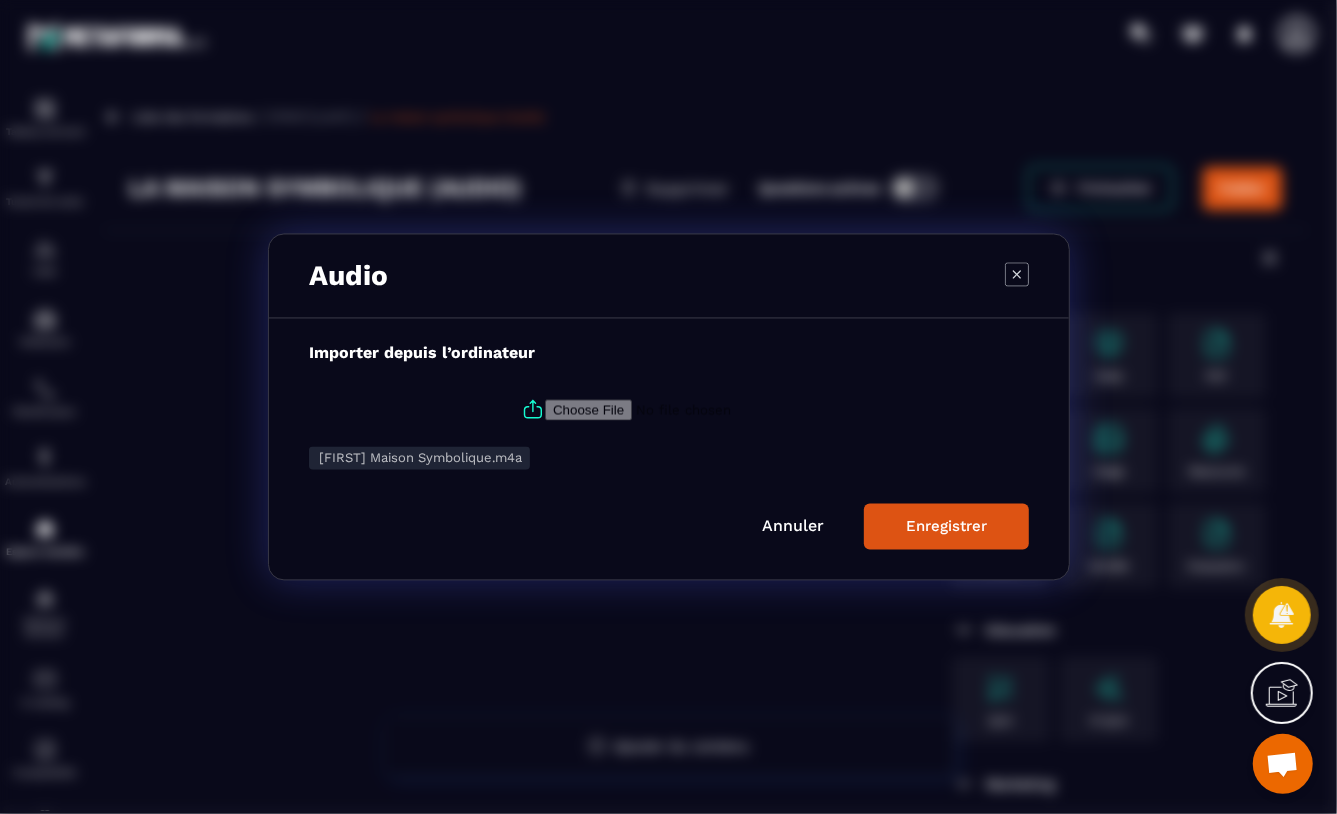 click on "Enregistrer" at bounding box center (946, 527) 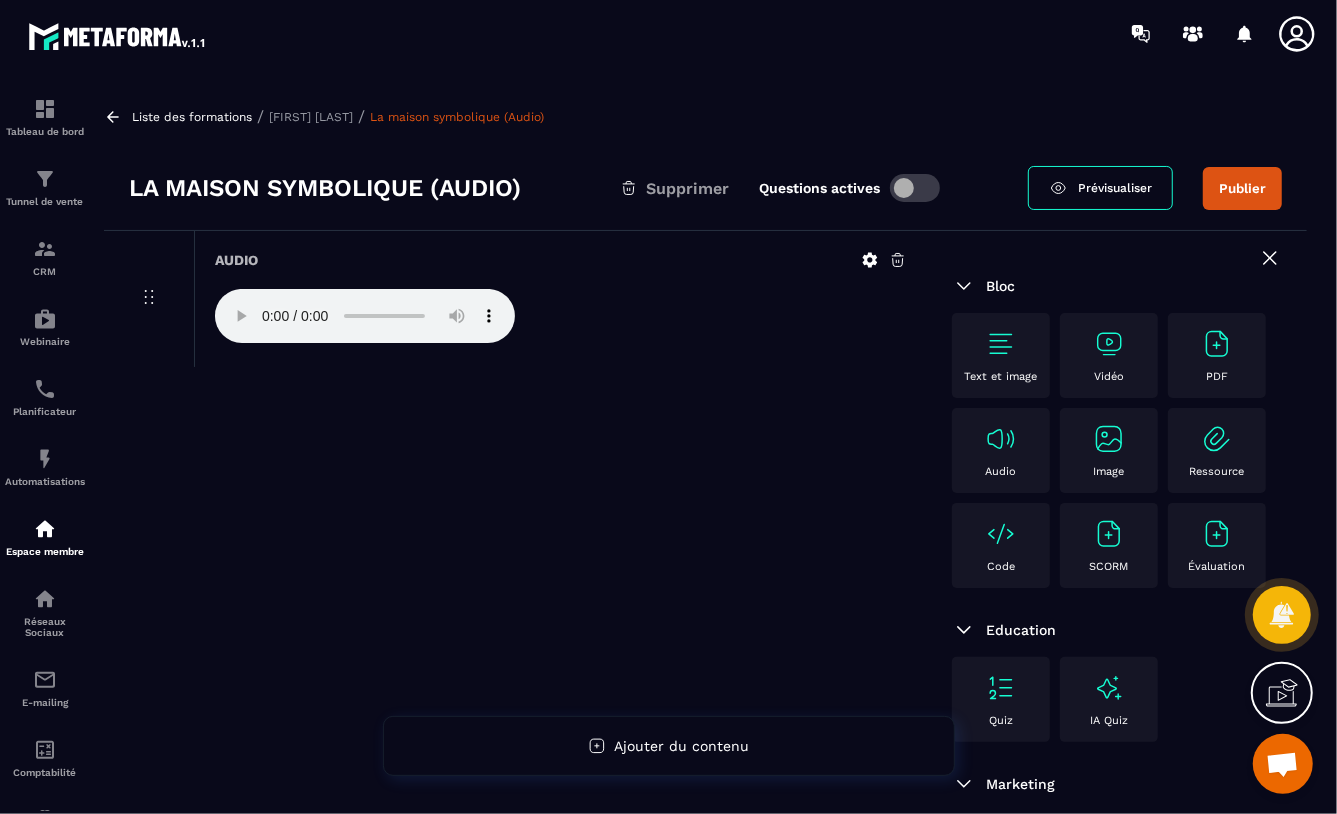 click at bounding box center (915, 188) 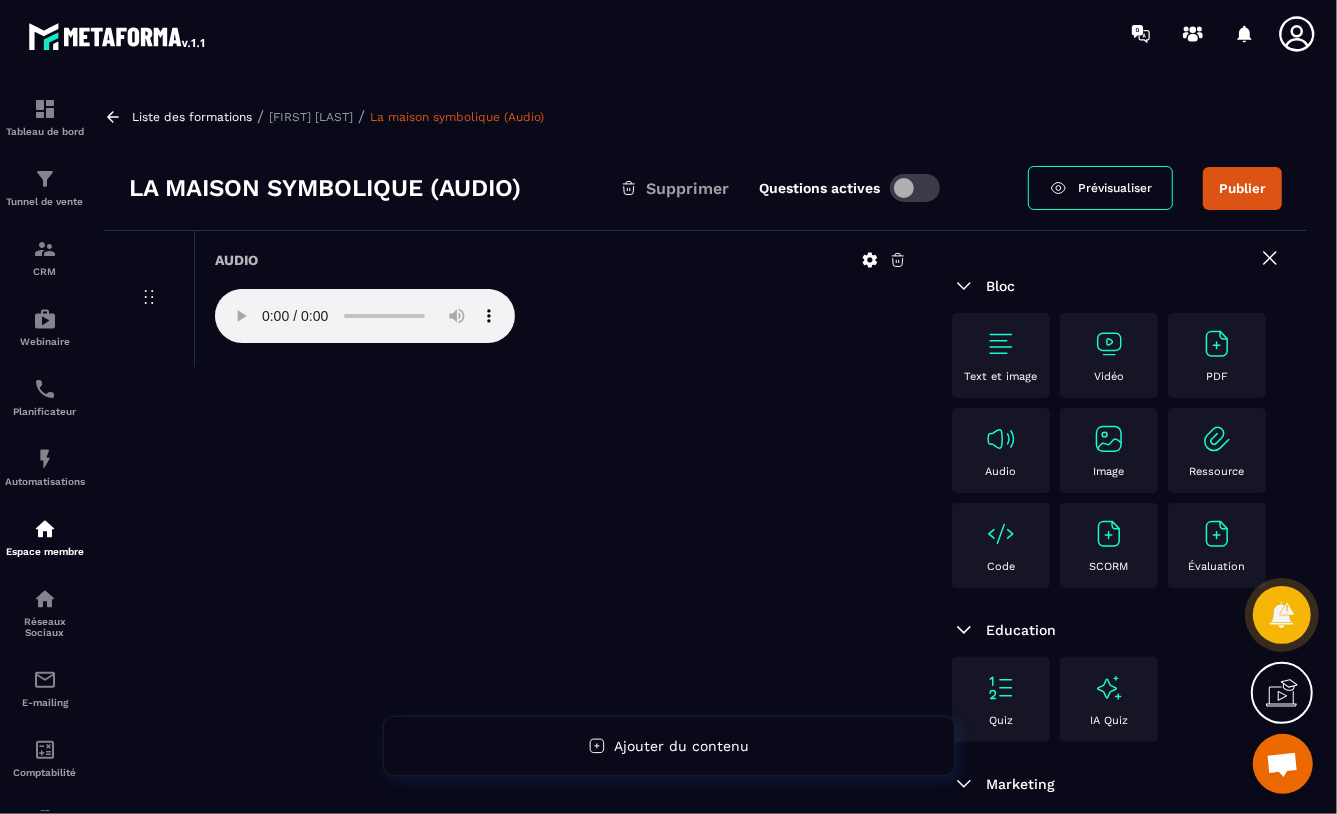 click on "Publier" at bounding box center [1242, 188] 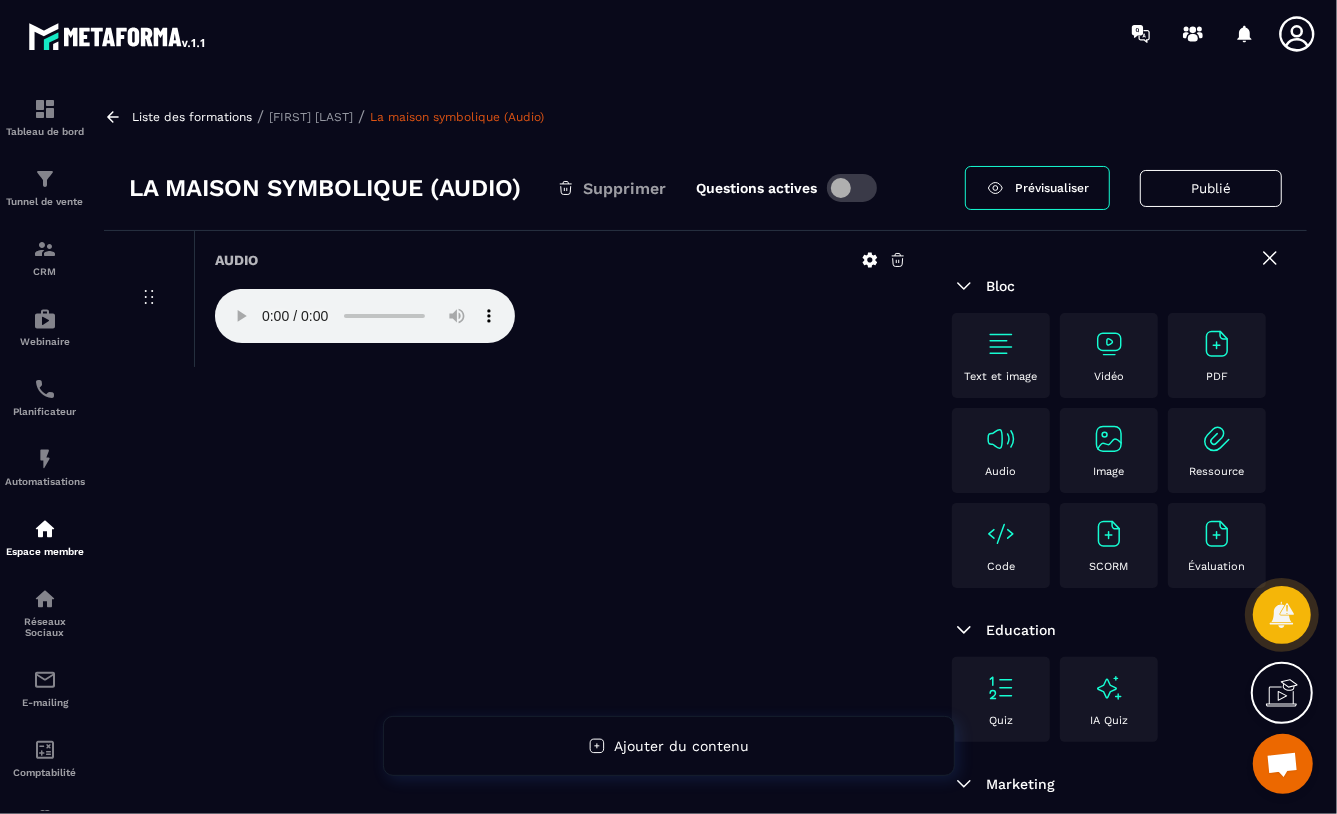 click on "[FIRST] [LAST]" at bounding box center [311, 117] 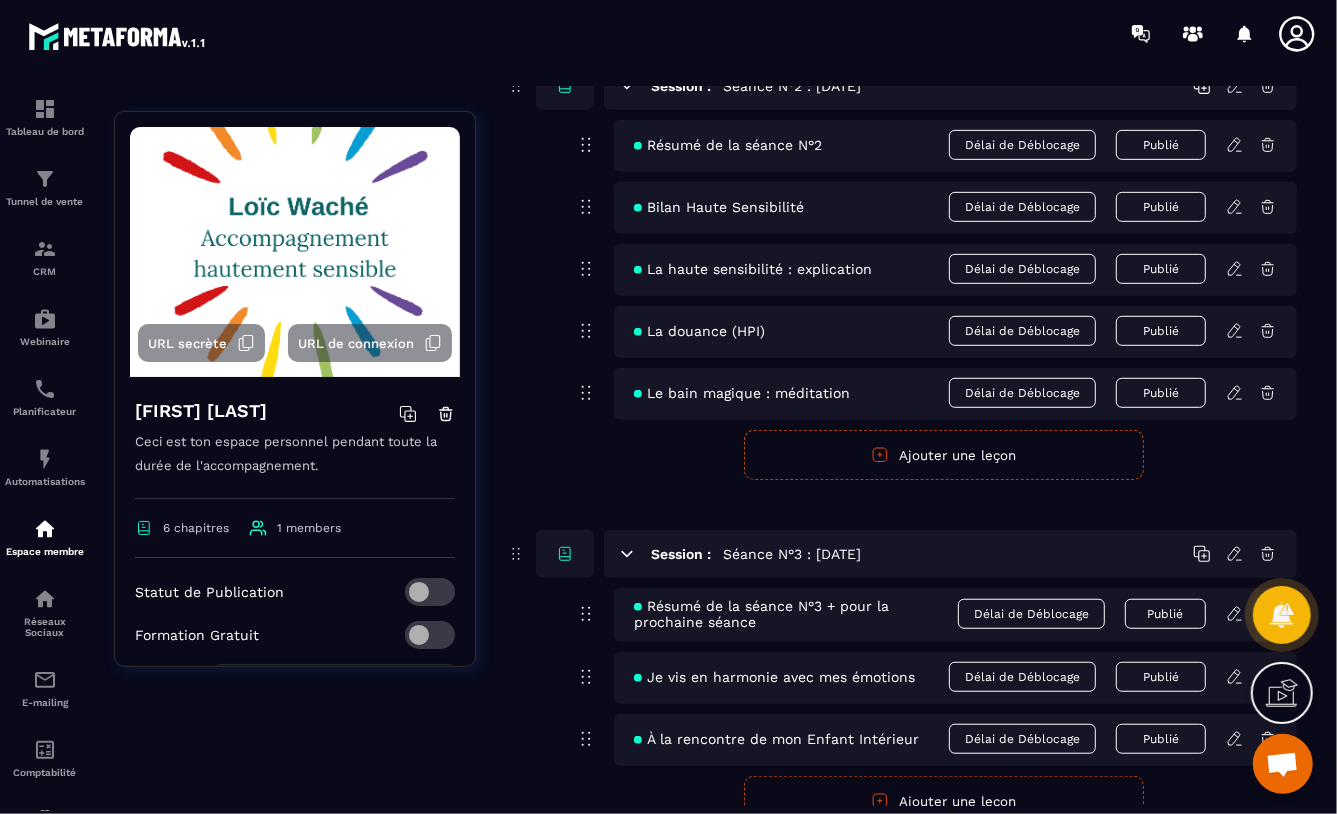 scroll, scrollTop: 1690, scrollLeft: 0, axis: vertical 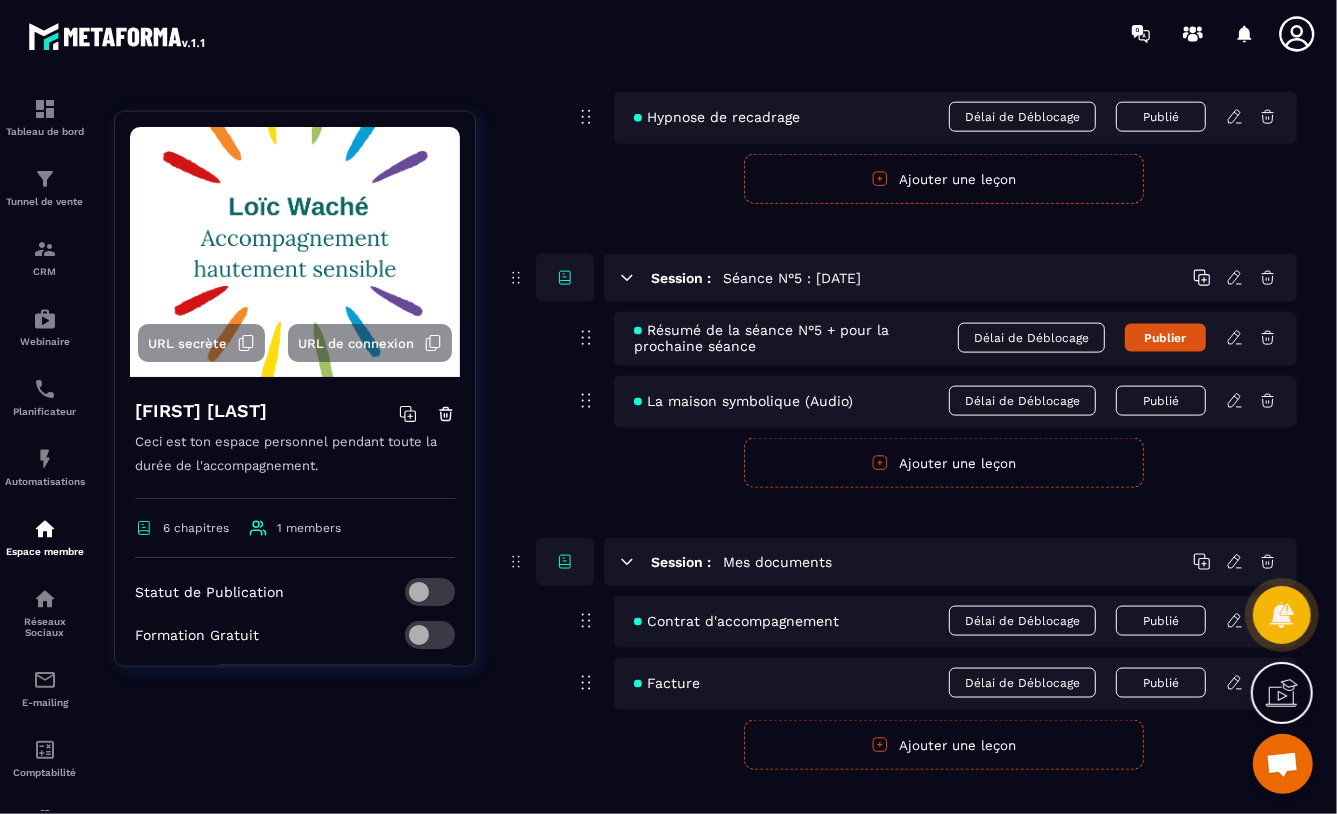 click on "Ajouter une leçon" at bounding box center (944, 463) 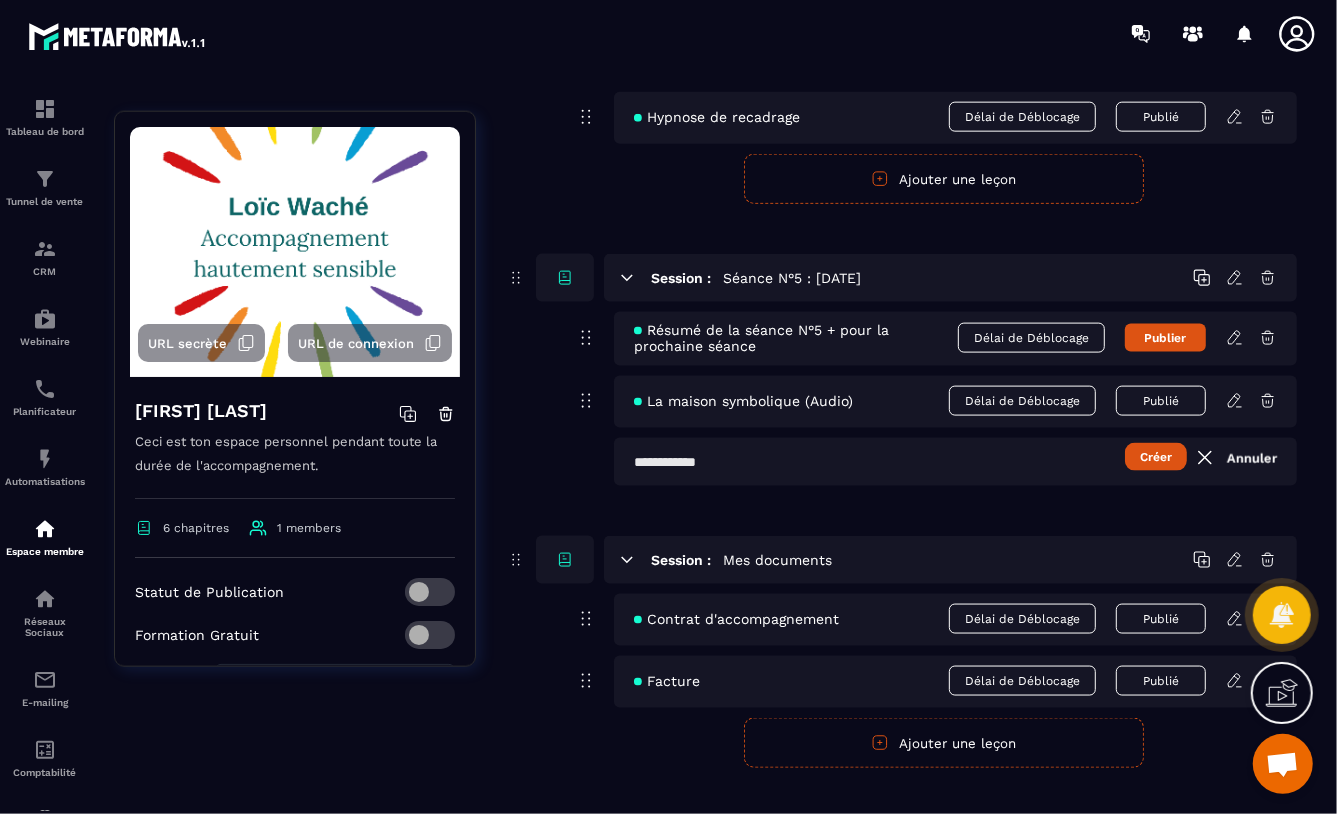 click at bounding box center [955, 462] 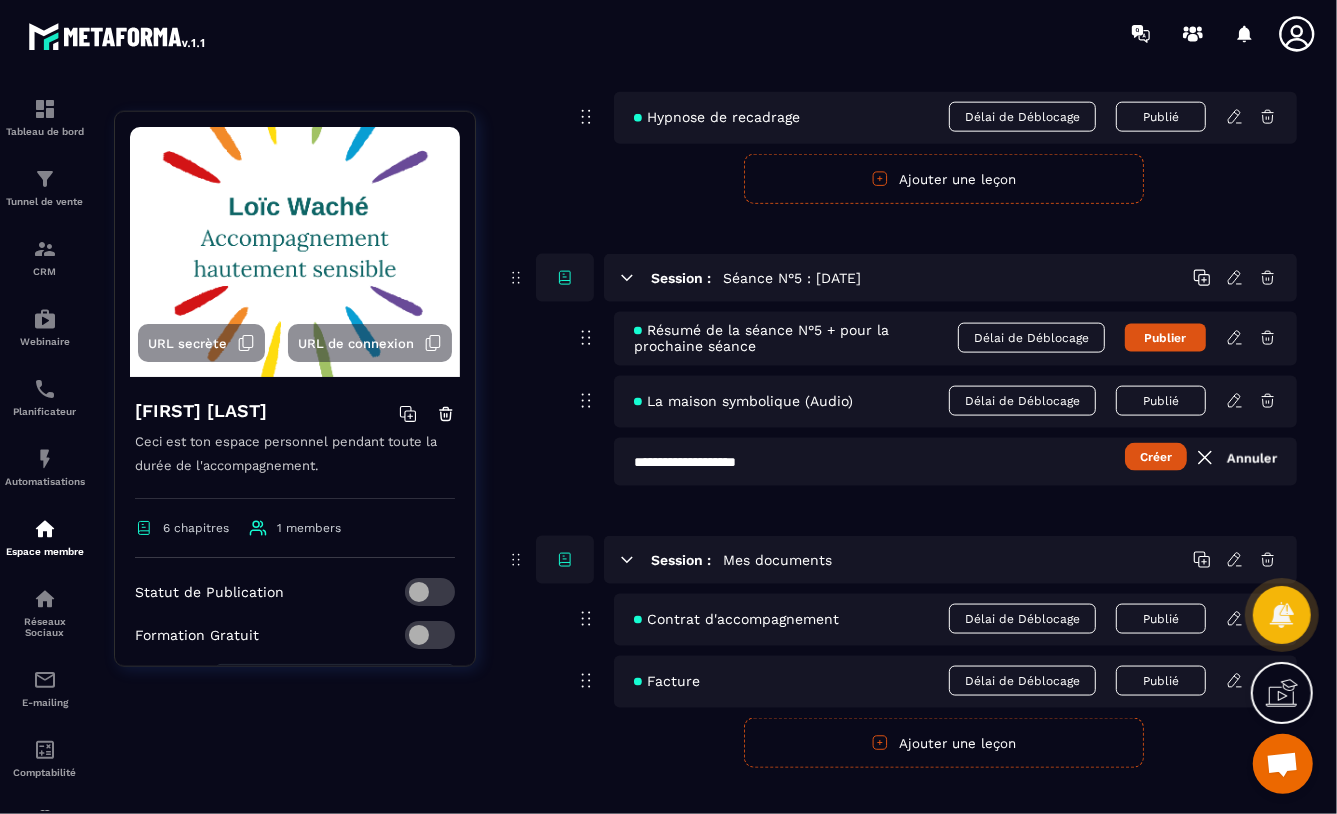 click on "Créer" at bounding box center (1156, 457) 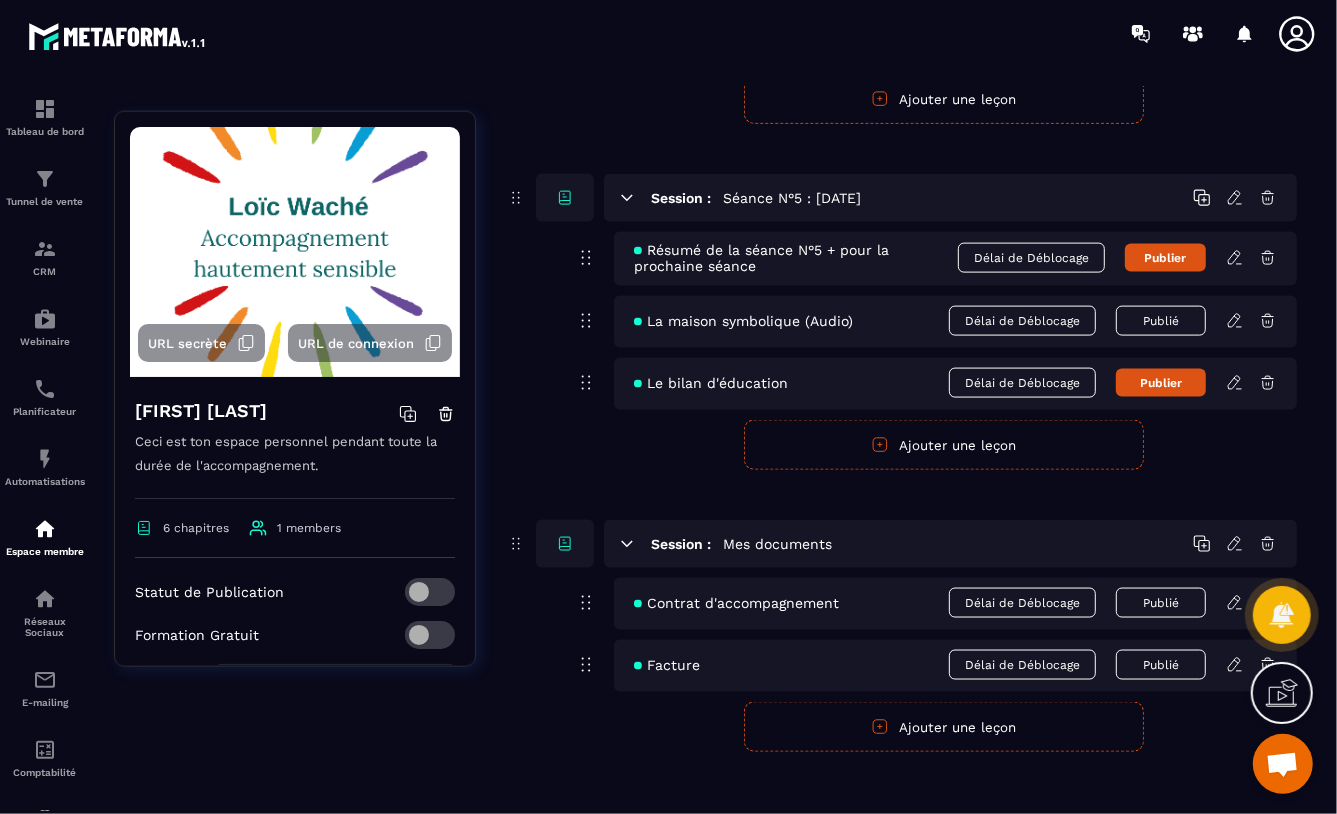 scroll, scrollTop: 1712, scrollLeft: 0, axis: vertical 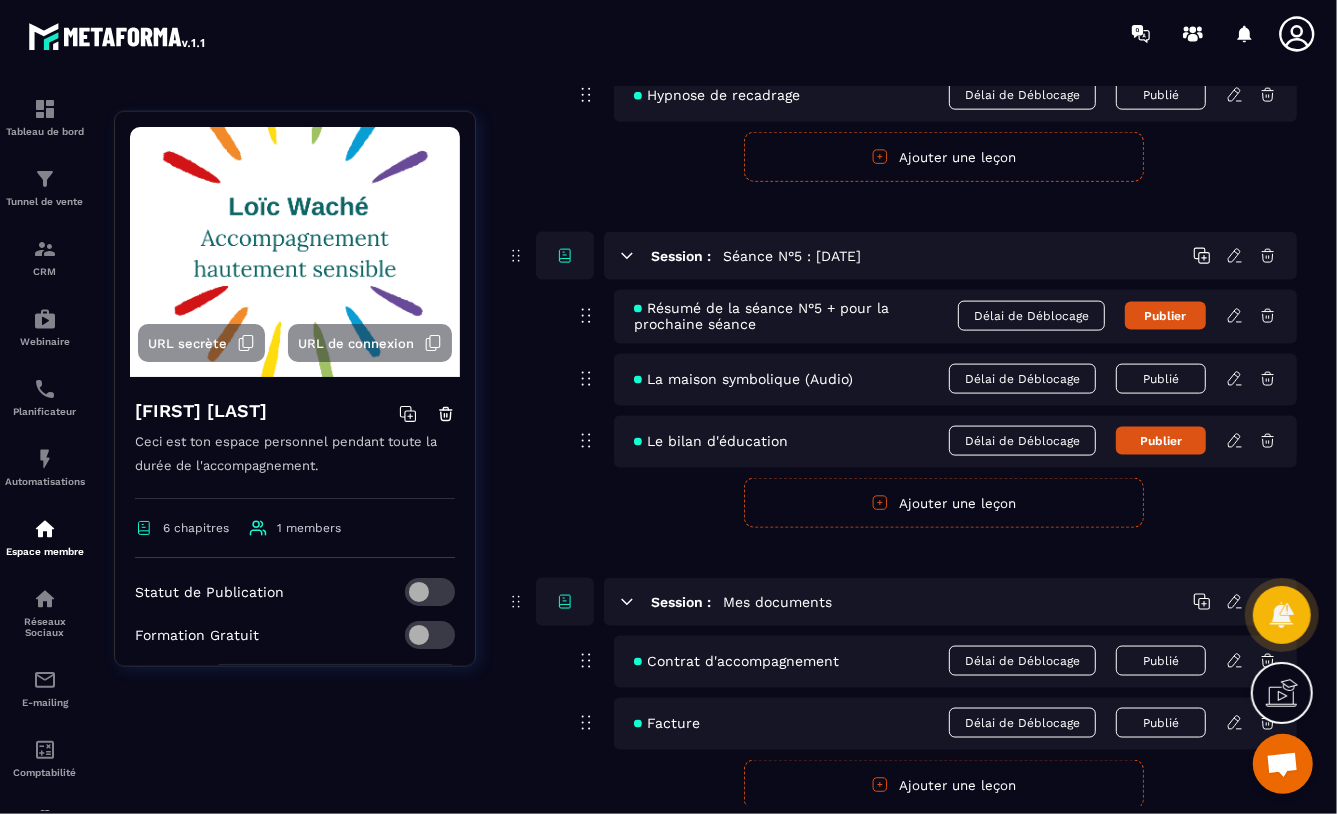 click on "Ajouter une leçon" at bounding box center [944, 503] 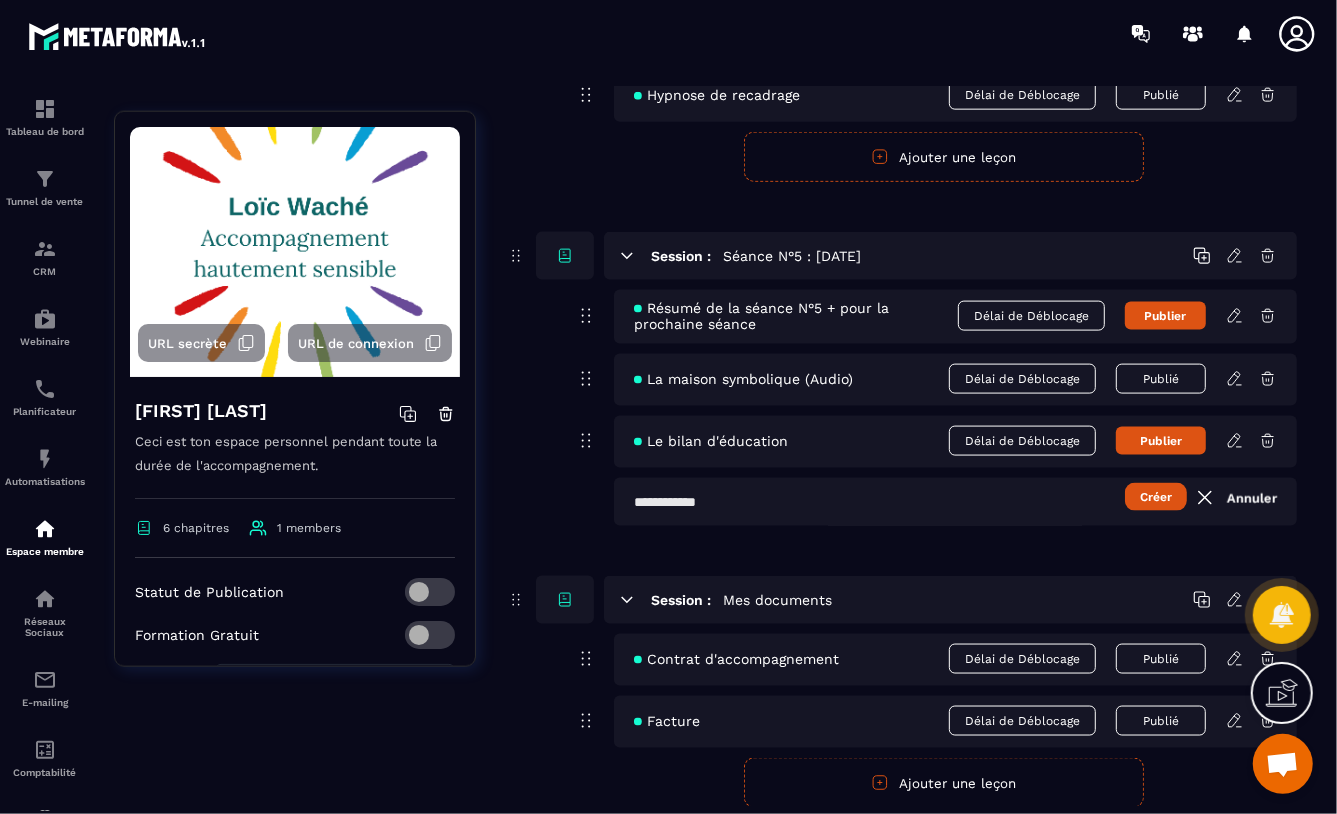 click at bounding box center [955, 502] 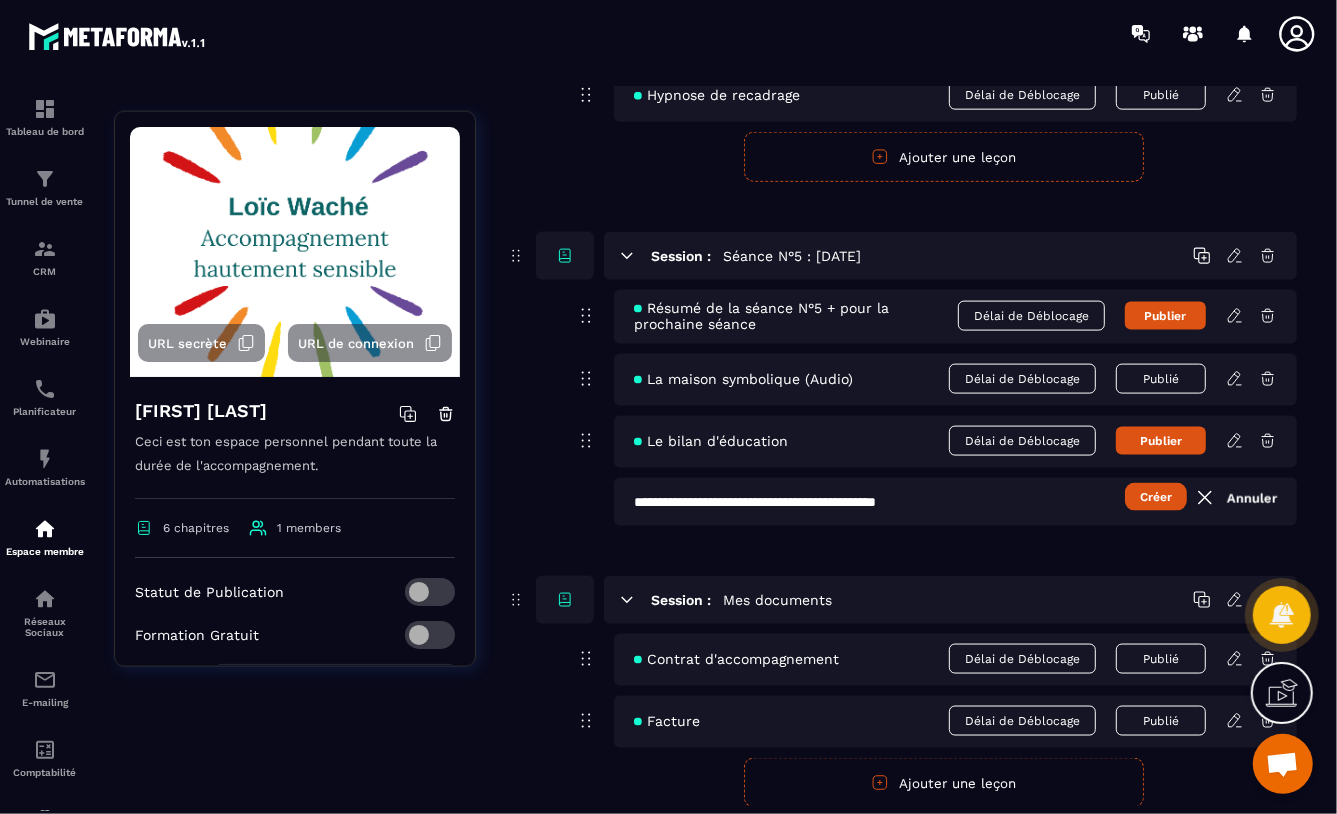 type on "**********" 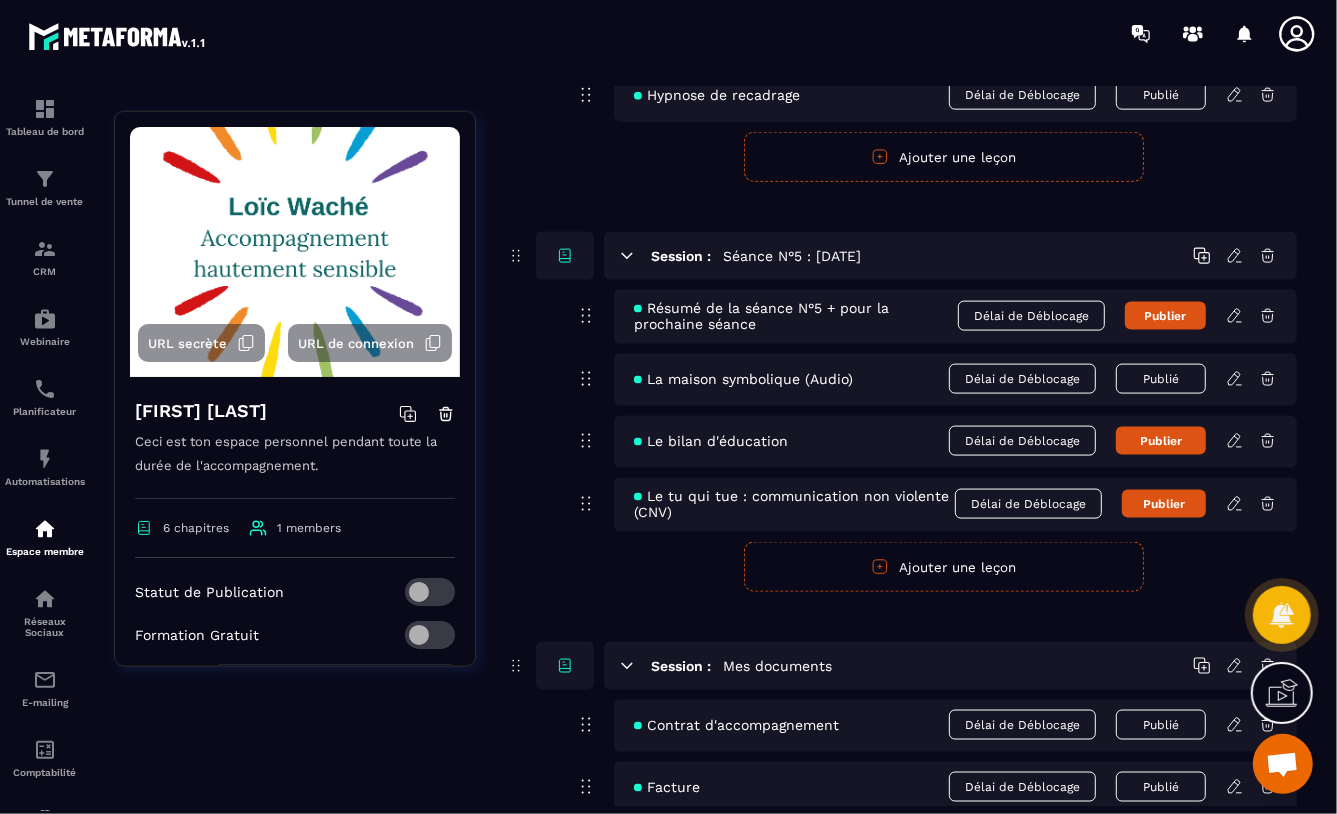 click 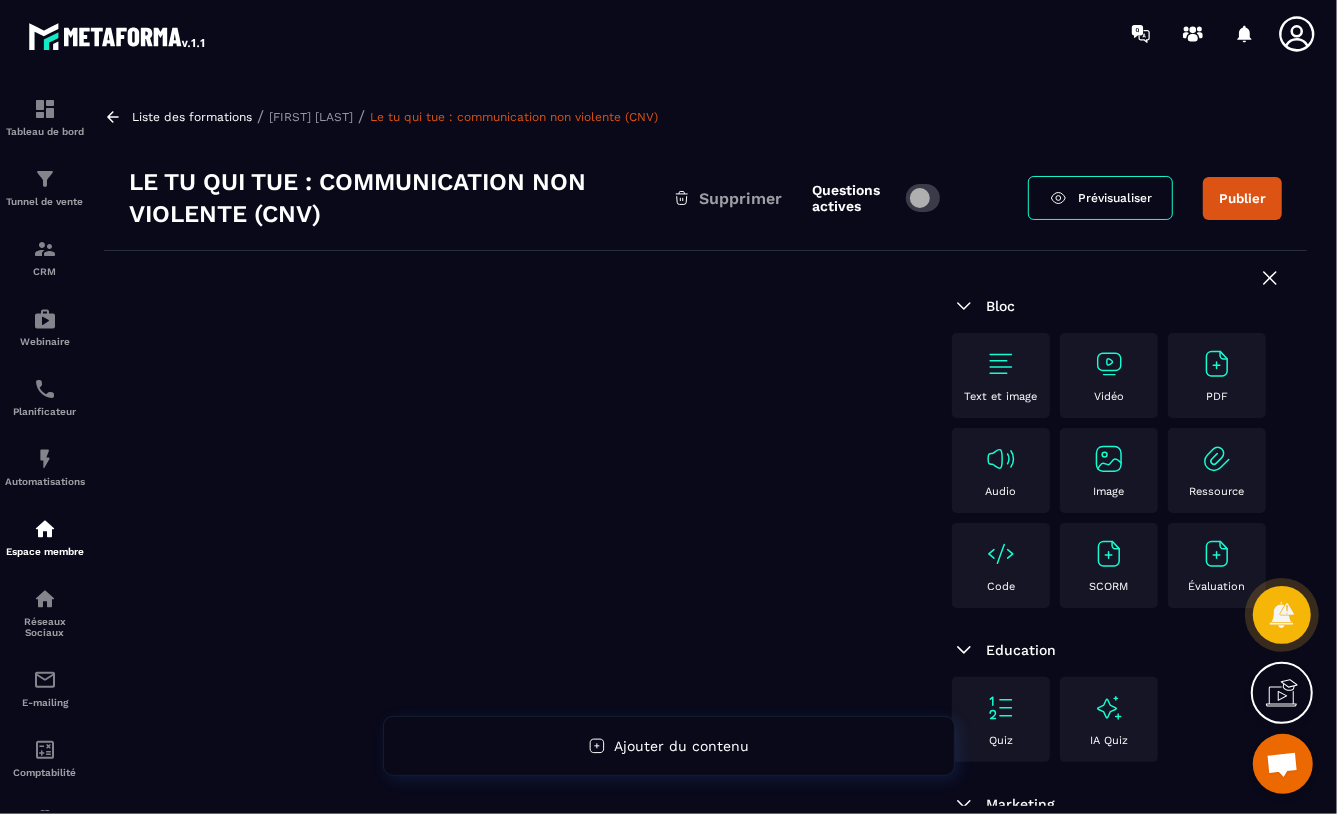 click at bounding box center (923, 198) 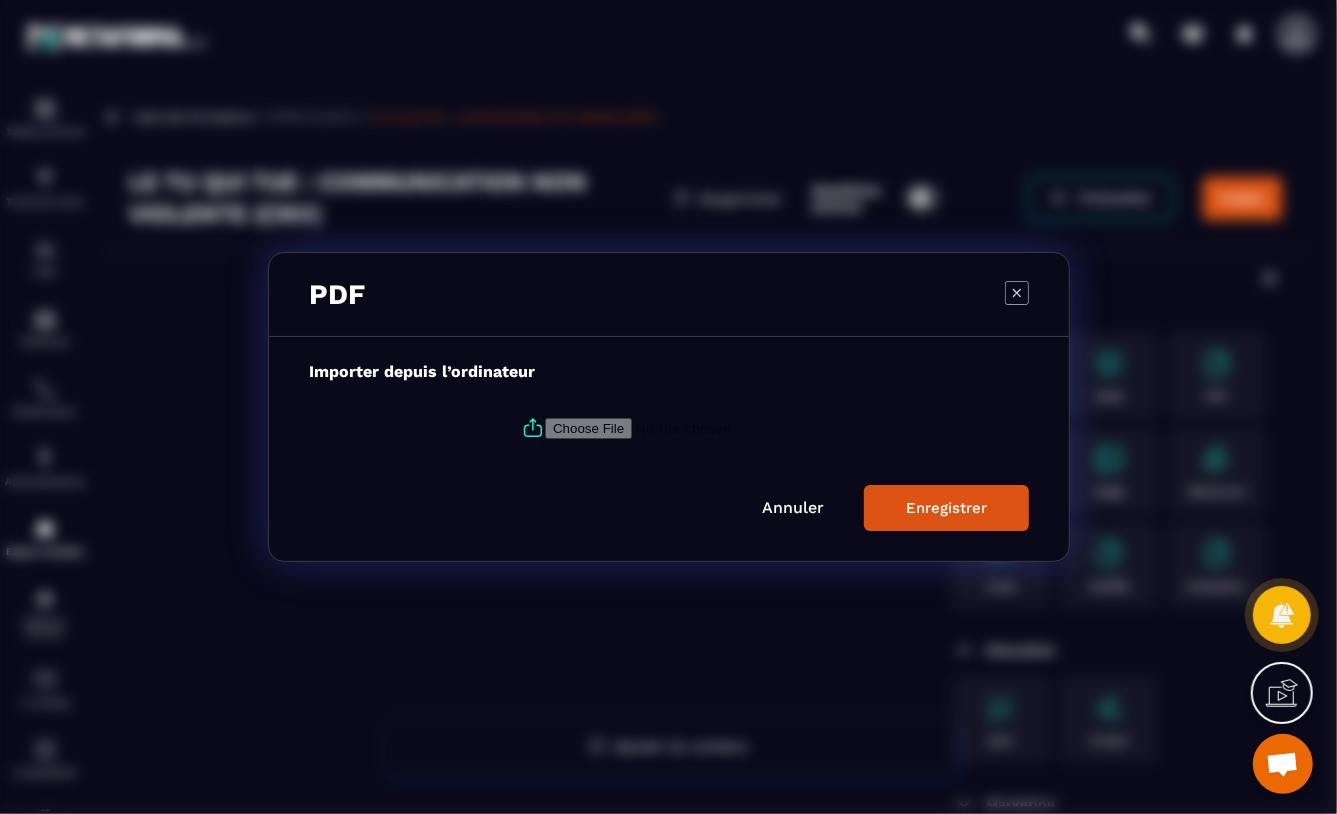 click at bounding box center [681, 428] 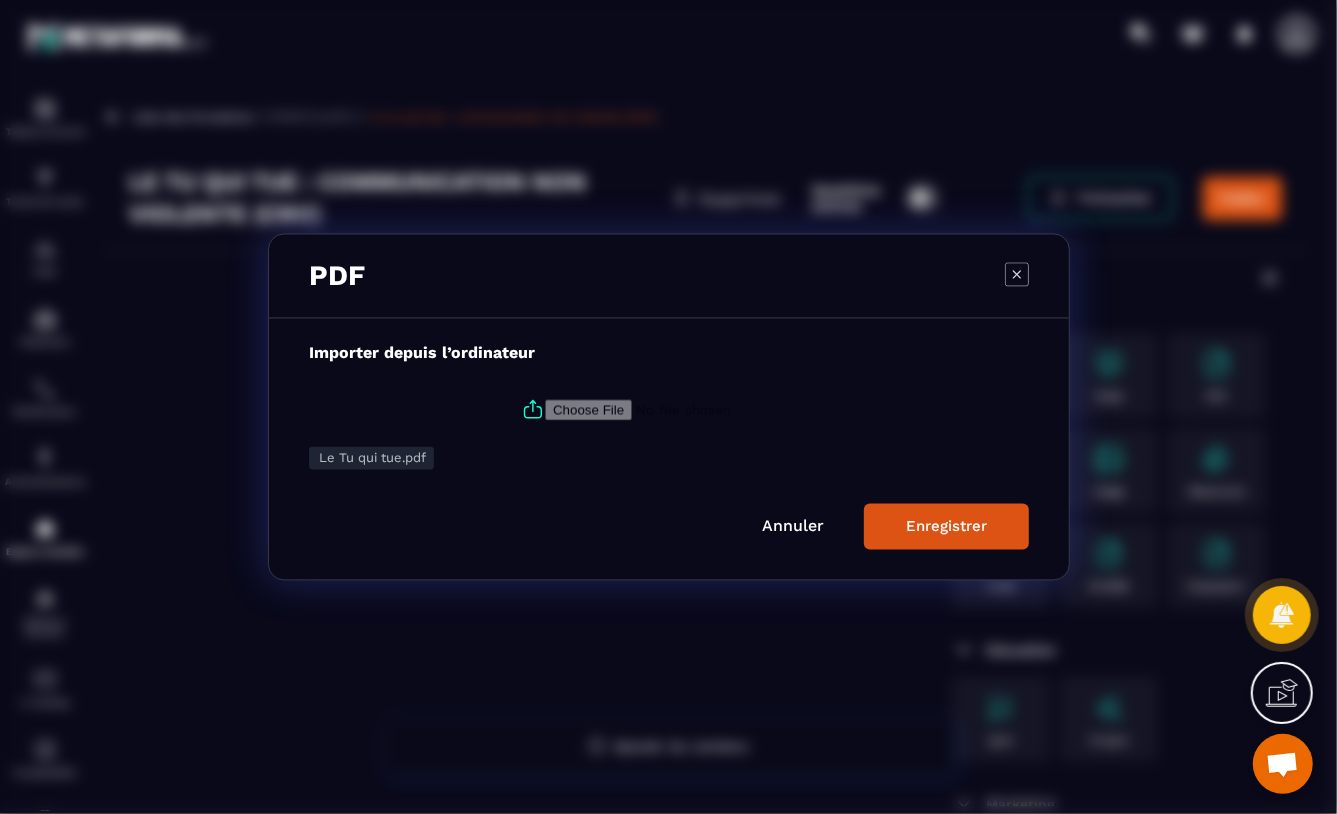 click on "Enregistrer" at bounding box center (946, 527) 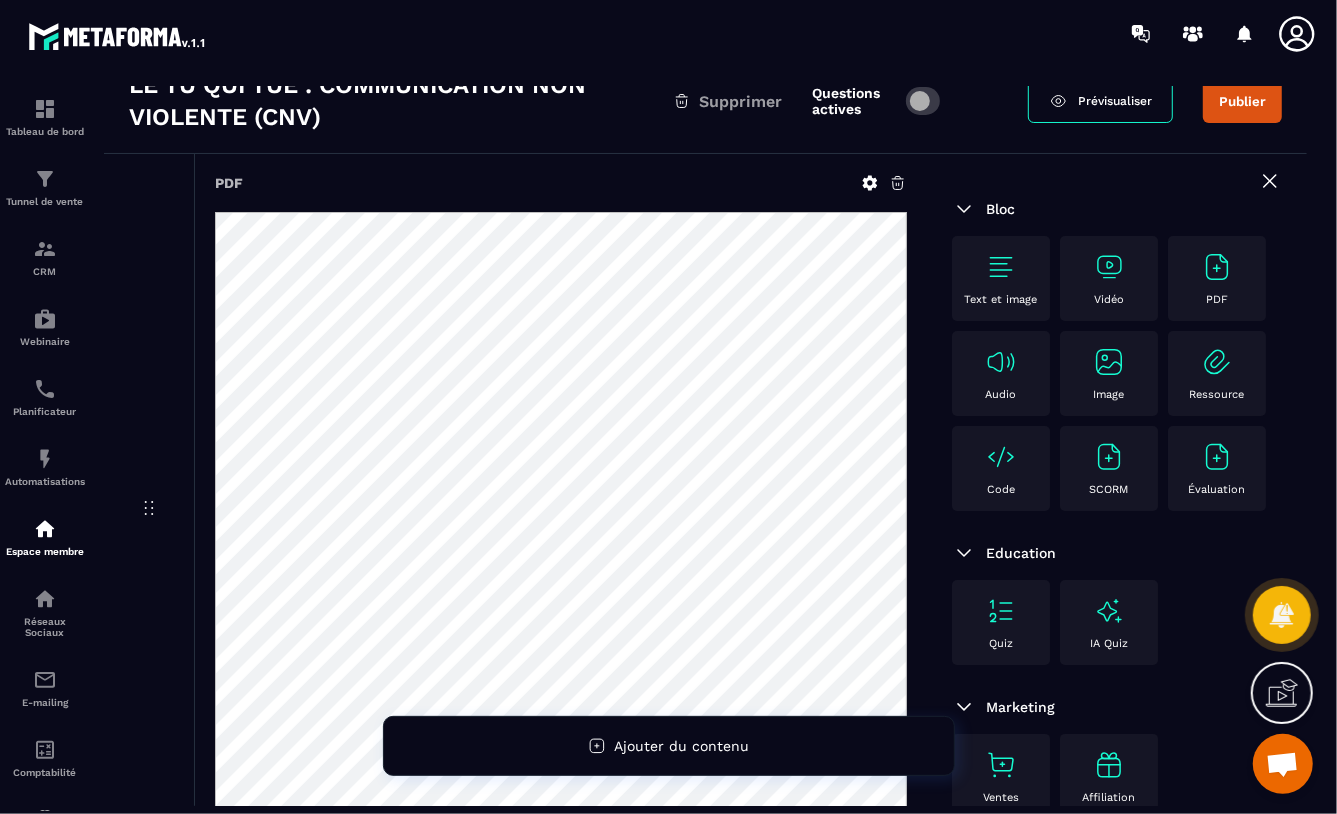scroll, scrollTop: 67, scrollLeft: 0, axis: vertical 